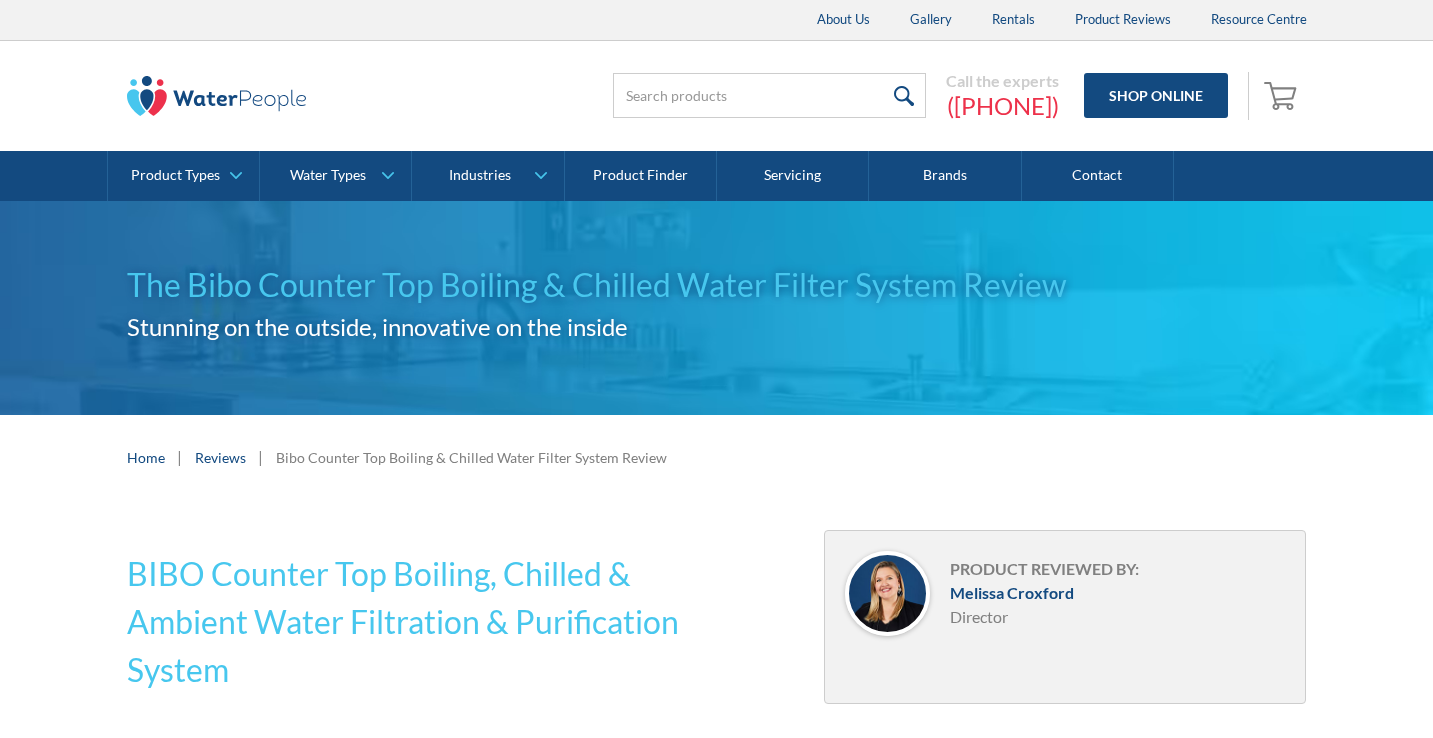 scroll, scrollTop: 580, scrollLeft: 0, axis: vertical 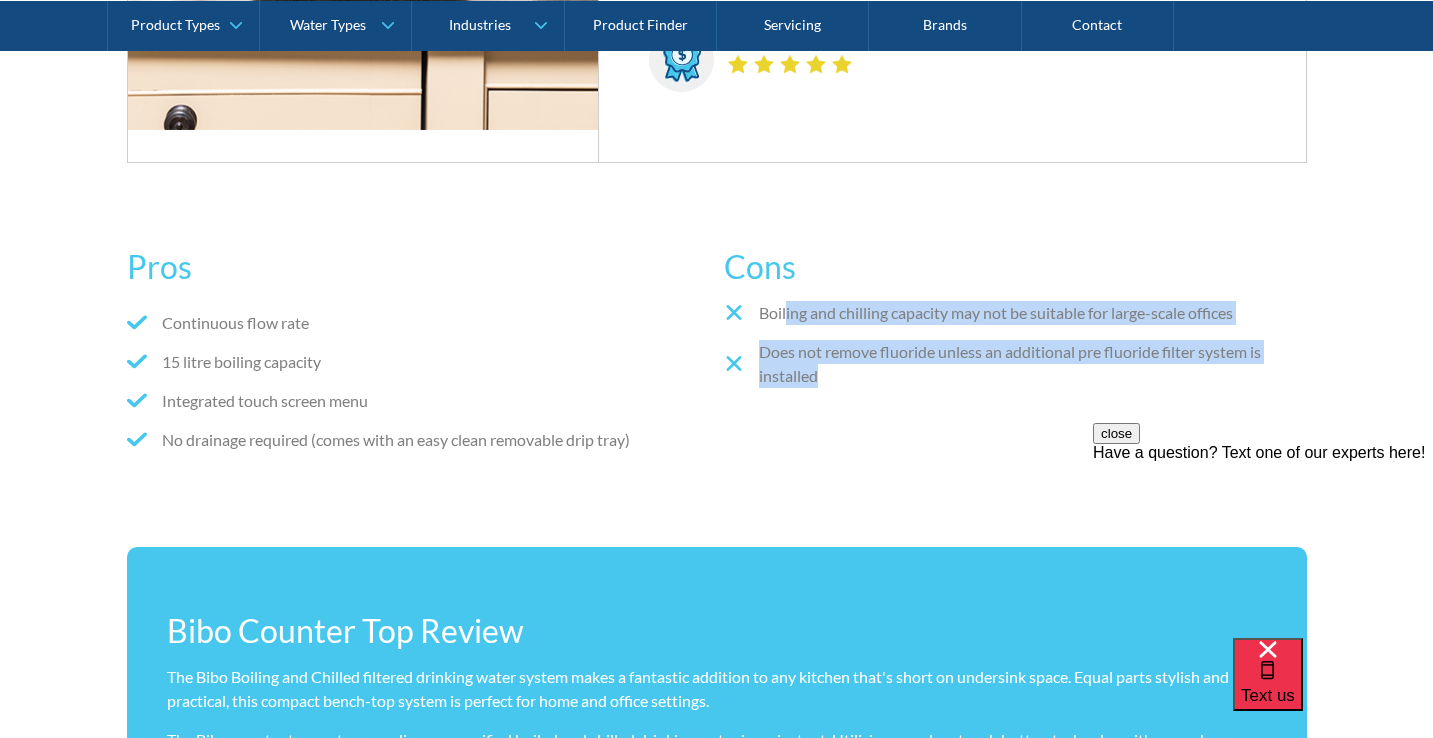 drag, startPoint x: 876, startPoint y: 409, endPoint x: 788, endPoint y: 303, distance: 137.76791 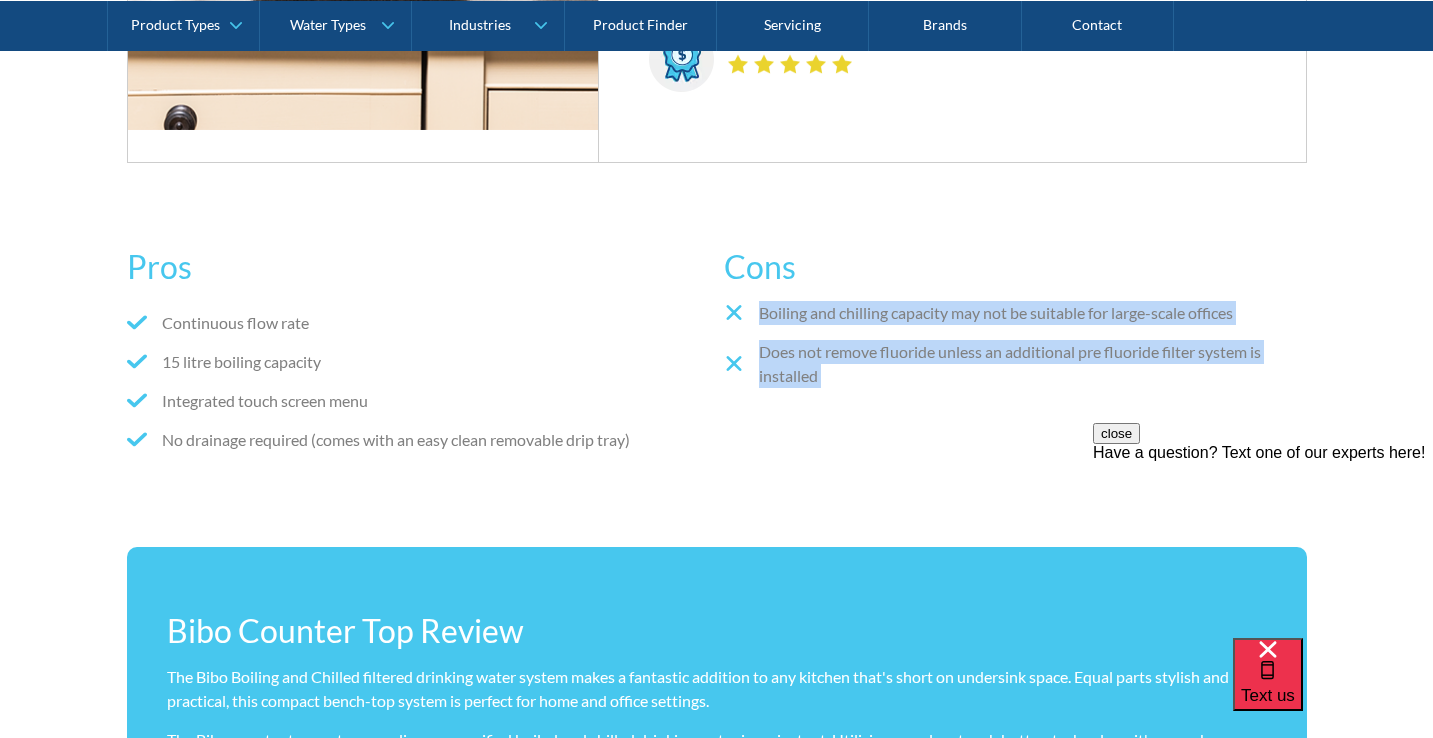 drag, startPoint x: 788, startPoint y: 303, endPoint x: 842, endPoint y: 399, distance: 110.145355 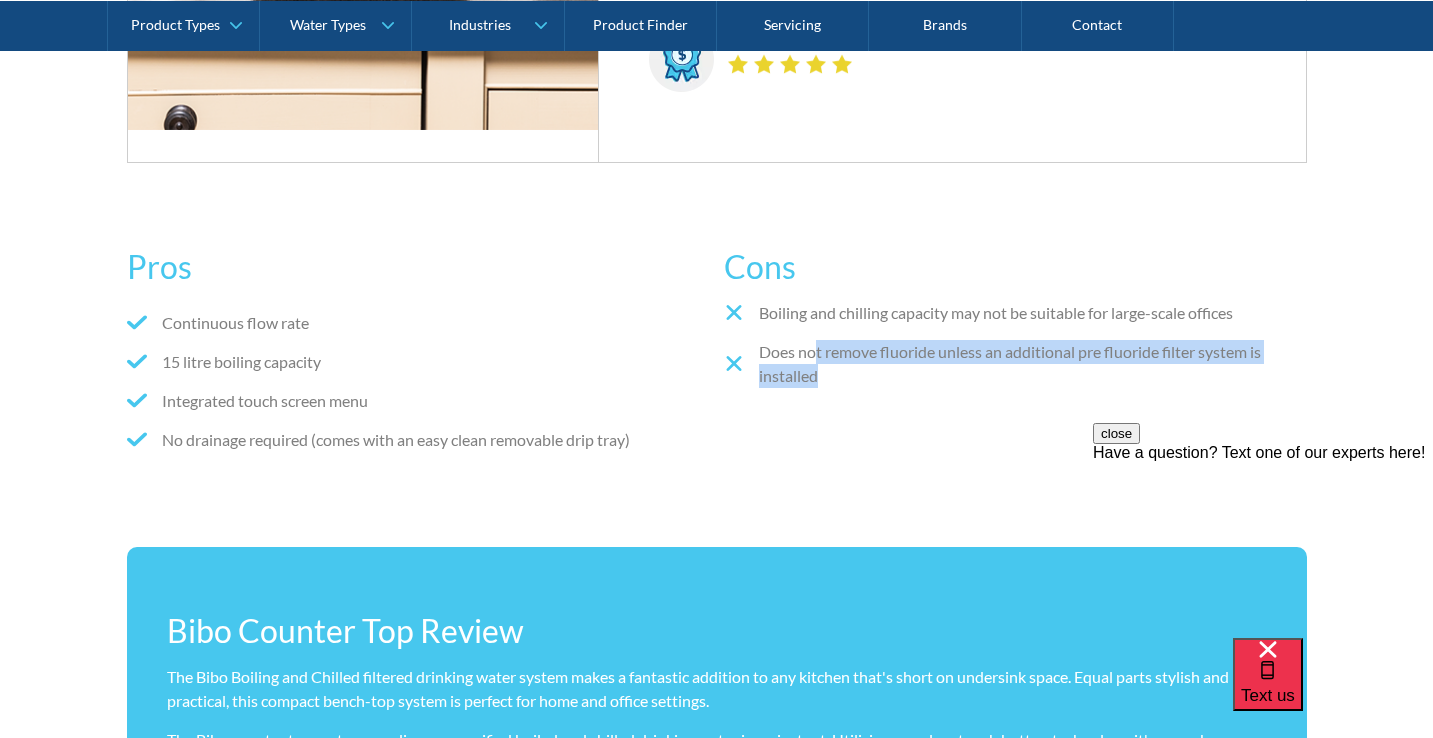drag, startPoint x: 842, startPoint y: 399, endPoint x: 811, endPoint y: 334, distance: 72.013885 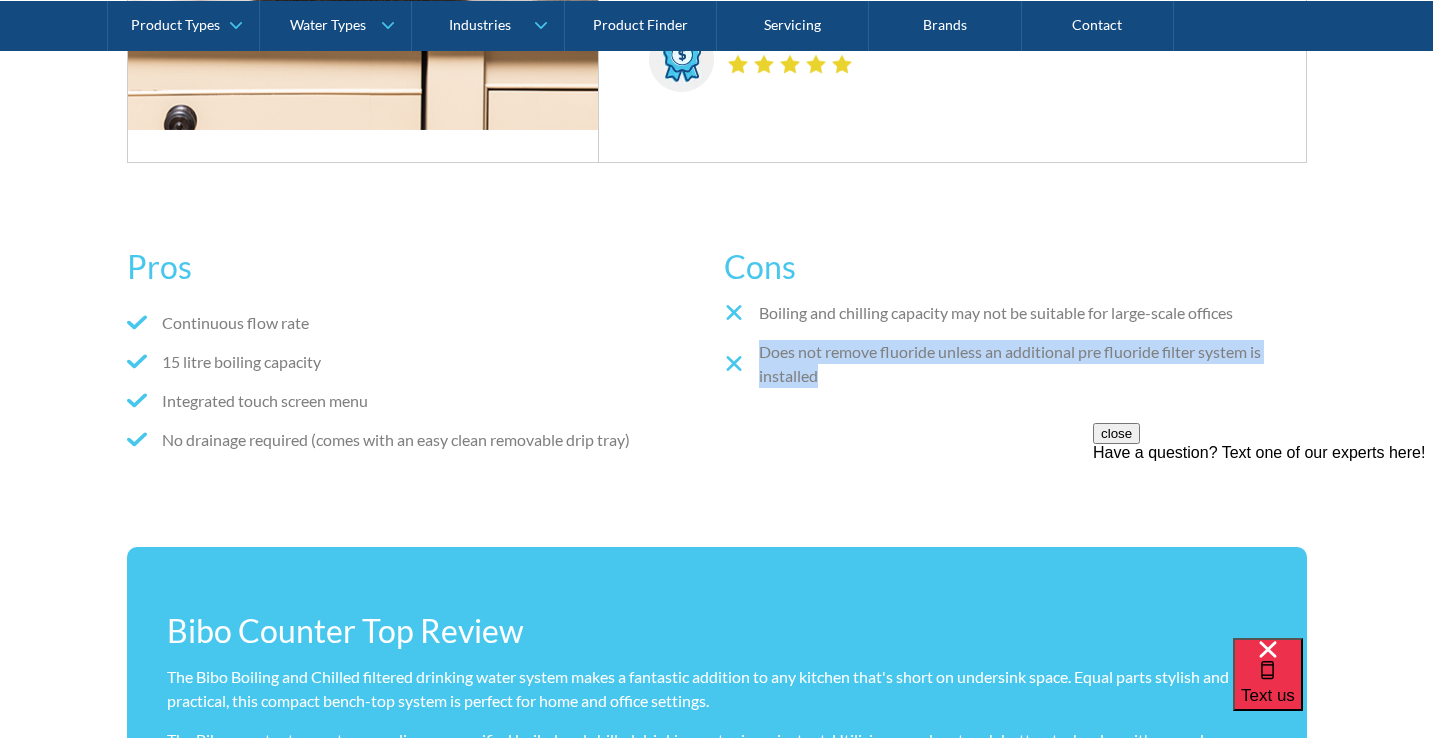 click on "Boiling and chilling capacity may not be suitable for large-scale offices Does not remove fluoride unless an additional pre fluoride filter system is installed" at bounding box center [1015, 352] 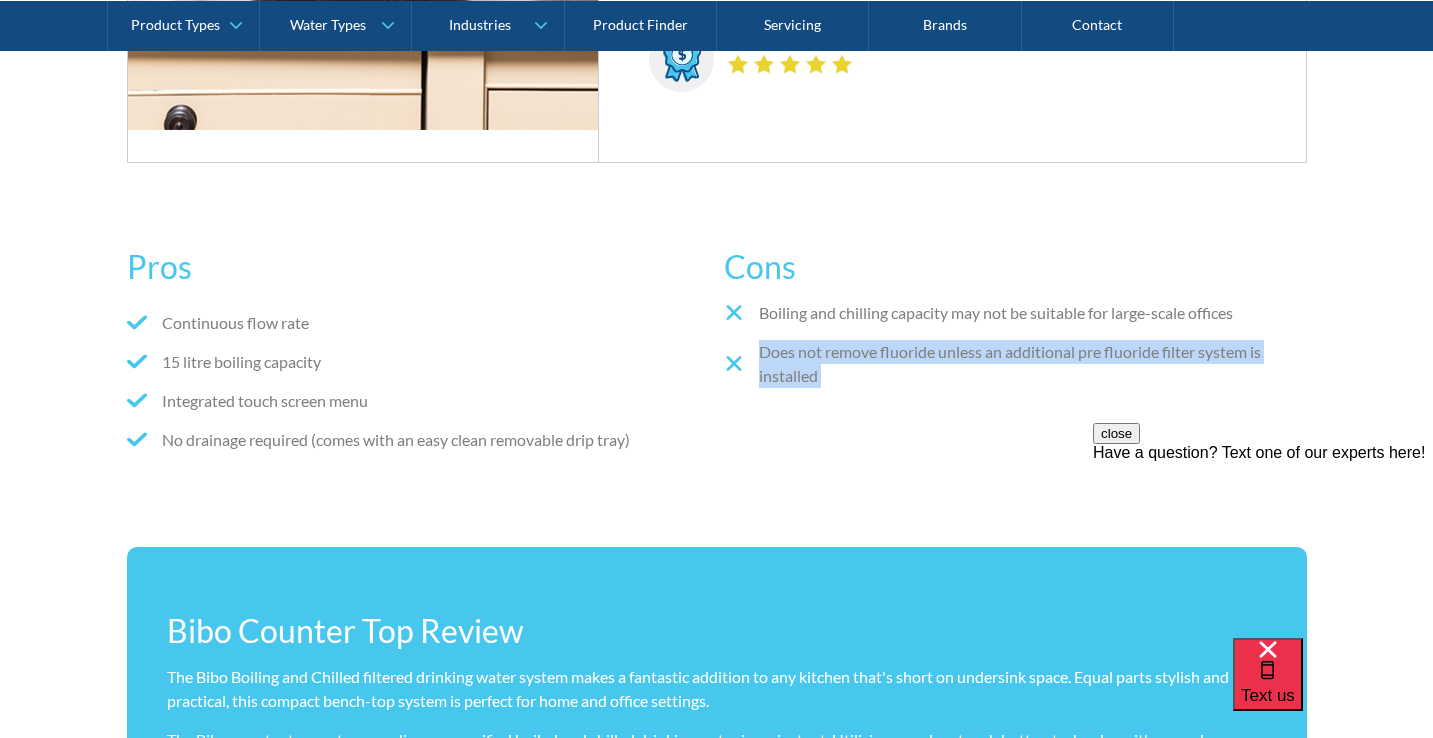drag, startPoint x: 811, startPoint y: 334, endPoint x: 830, endPoint y: 367, distance: 38.078865 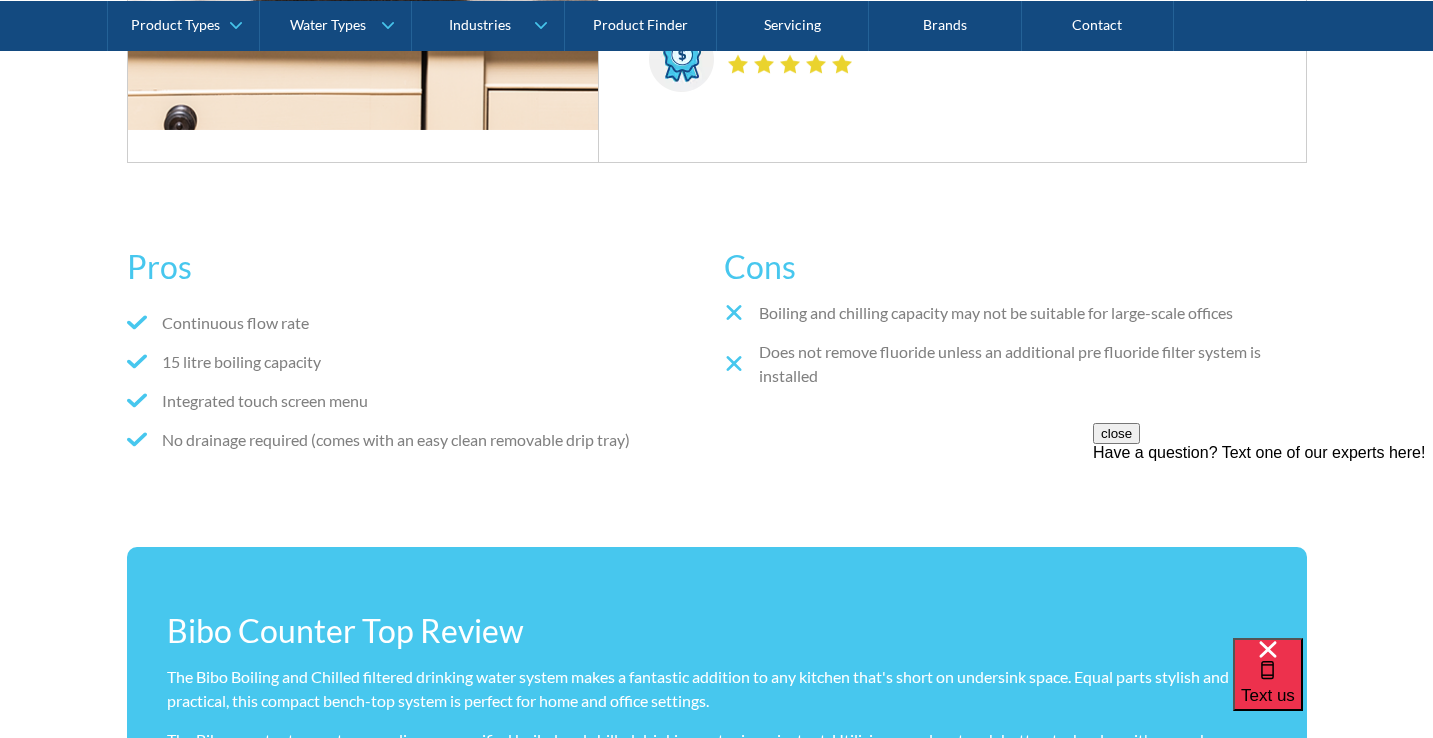 drag, startPoint x: 830, startPoint y: 367, endPoint x: 830, endPoint y: 354, distance: 13 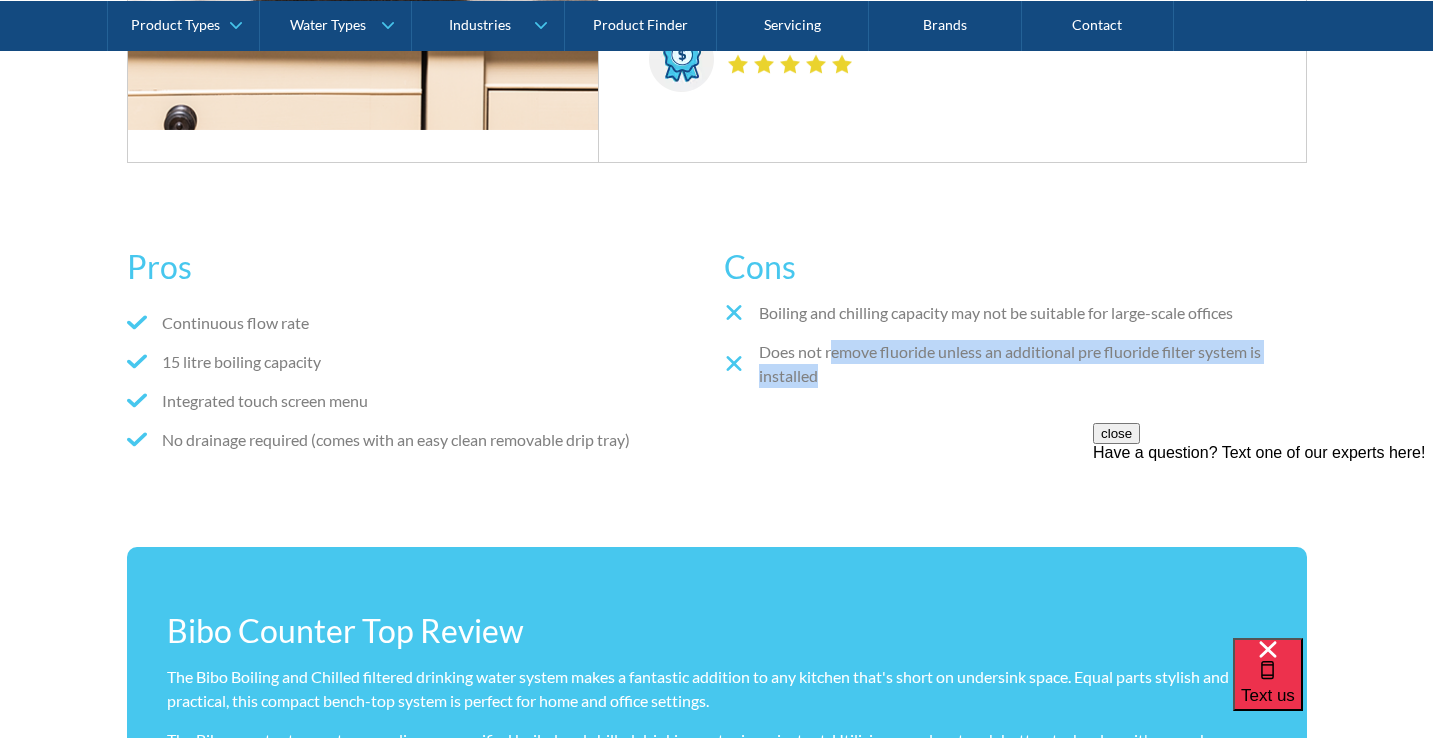 click on "Does not remove fluoride unless an additional pre fluoride filter system is installed" at bounding box center [1015, 364] 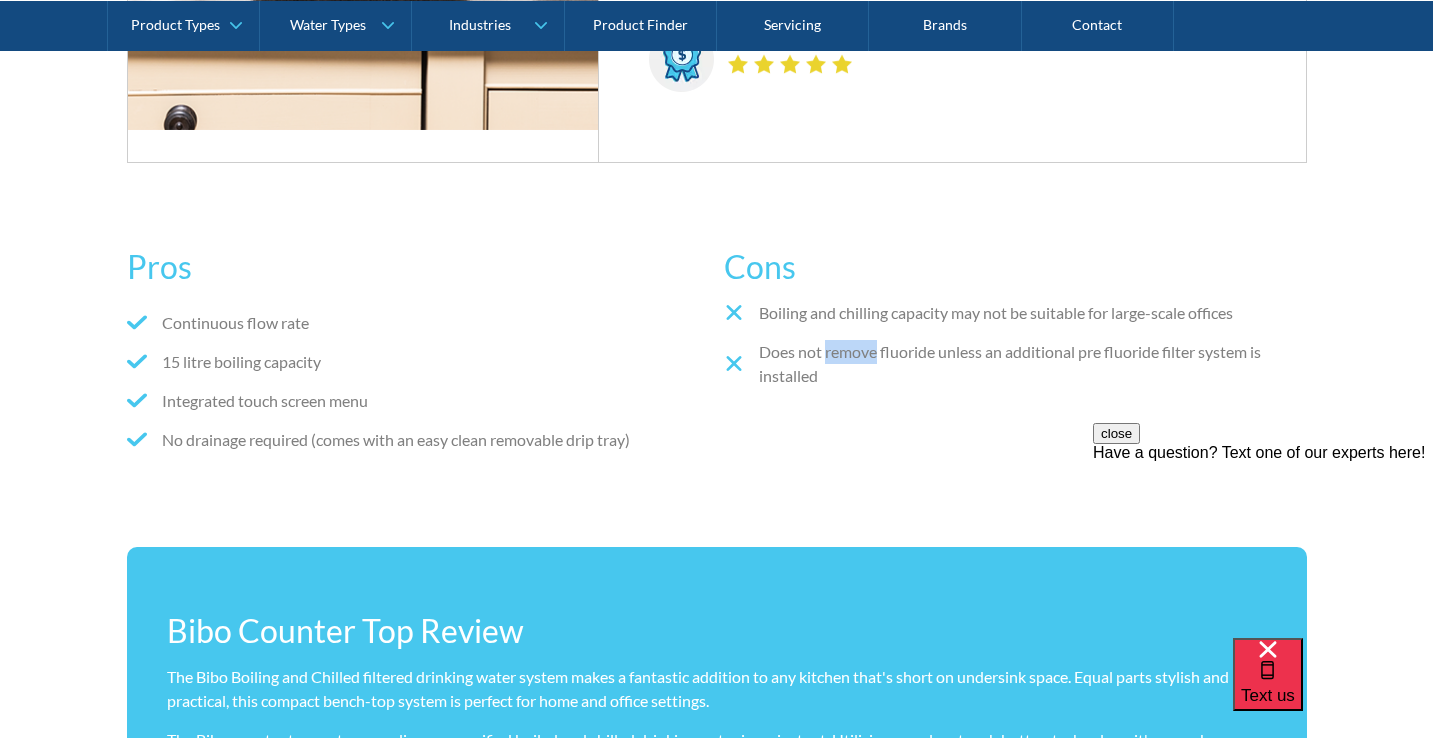 drag, startPoint x: 830, startPoint y: 354, endPoint x: 831, endPoint y: 365, distance: 11.045361 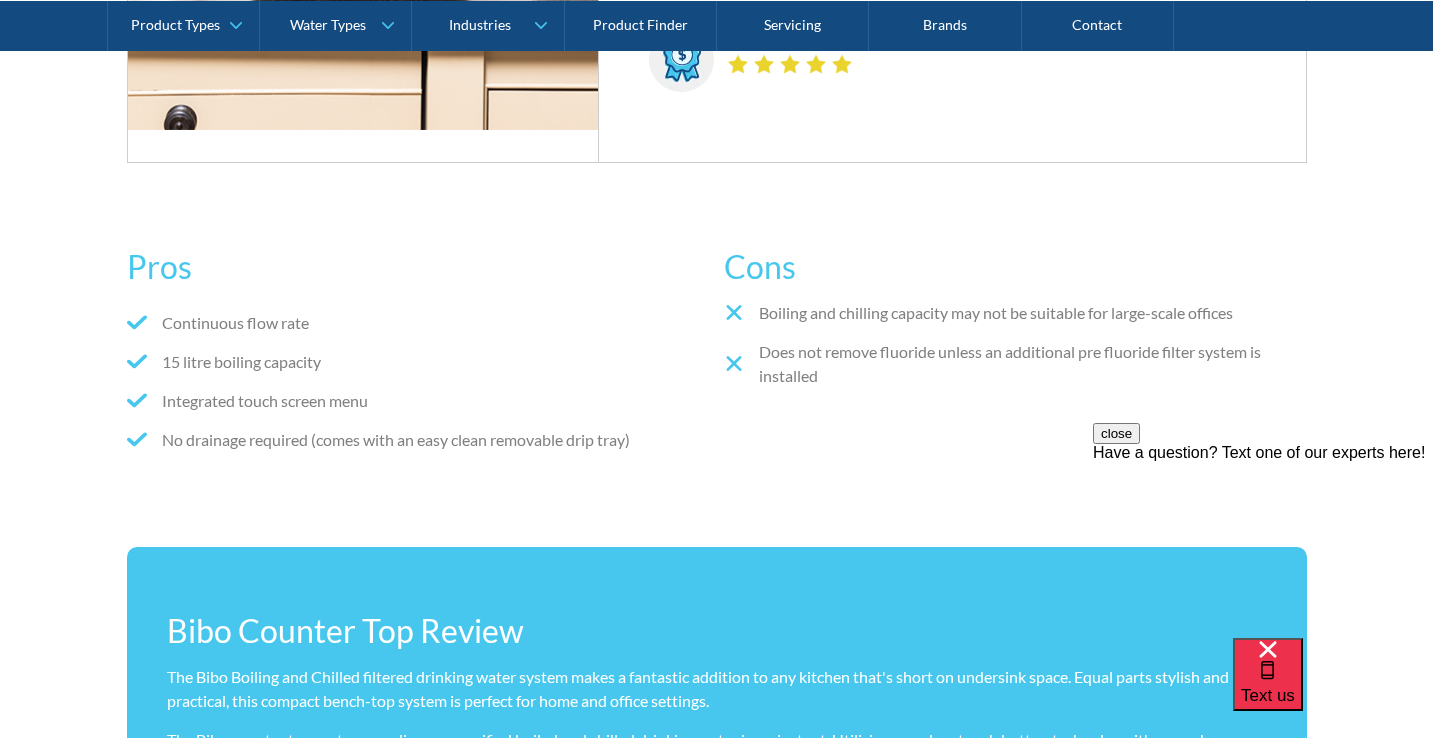 click on "Does not remove fluoride unless an additional pre fluoride filter system is installed" at bounding box center [1015, 364] 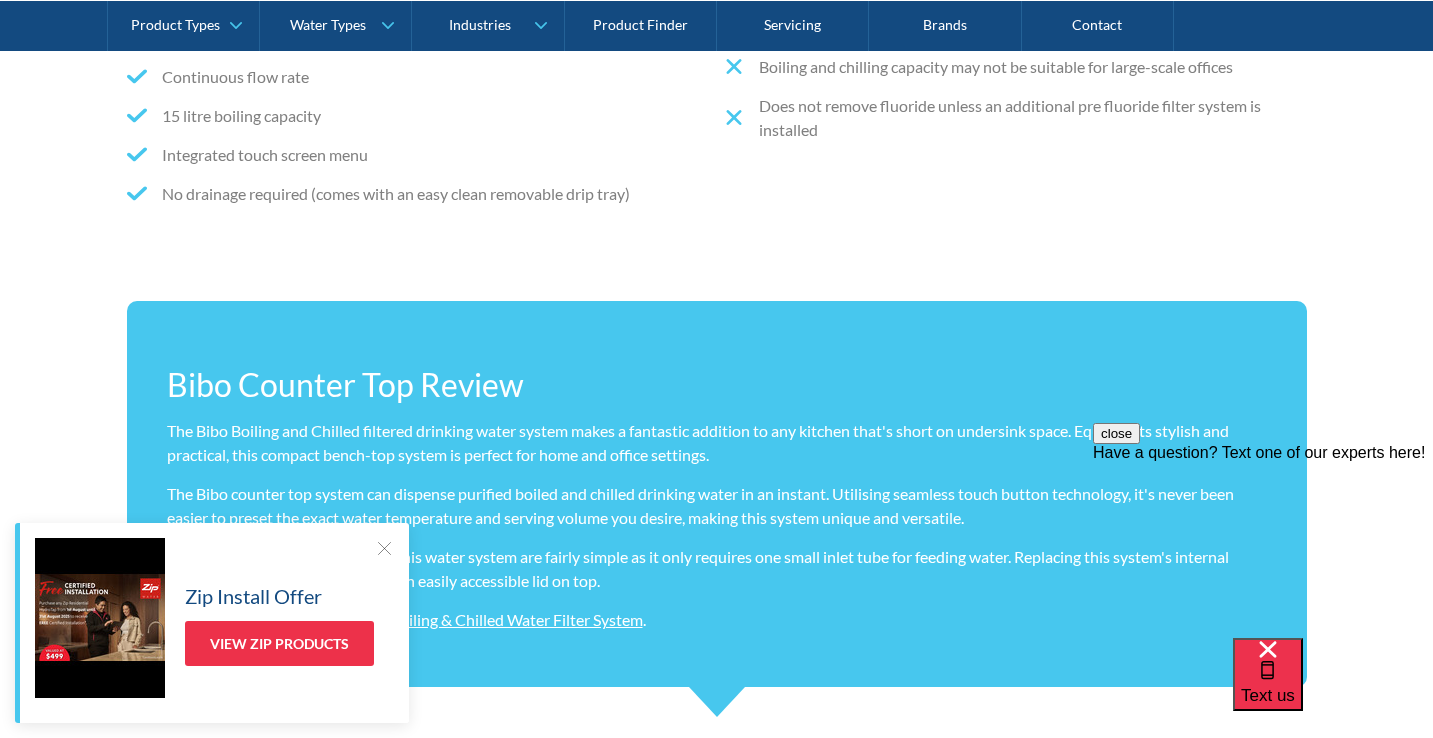 scroll, scrollTop: 1110, scrollLeft: 0, axis: vertical 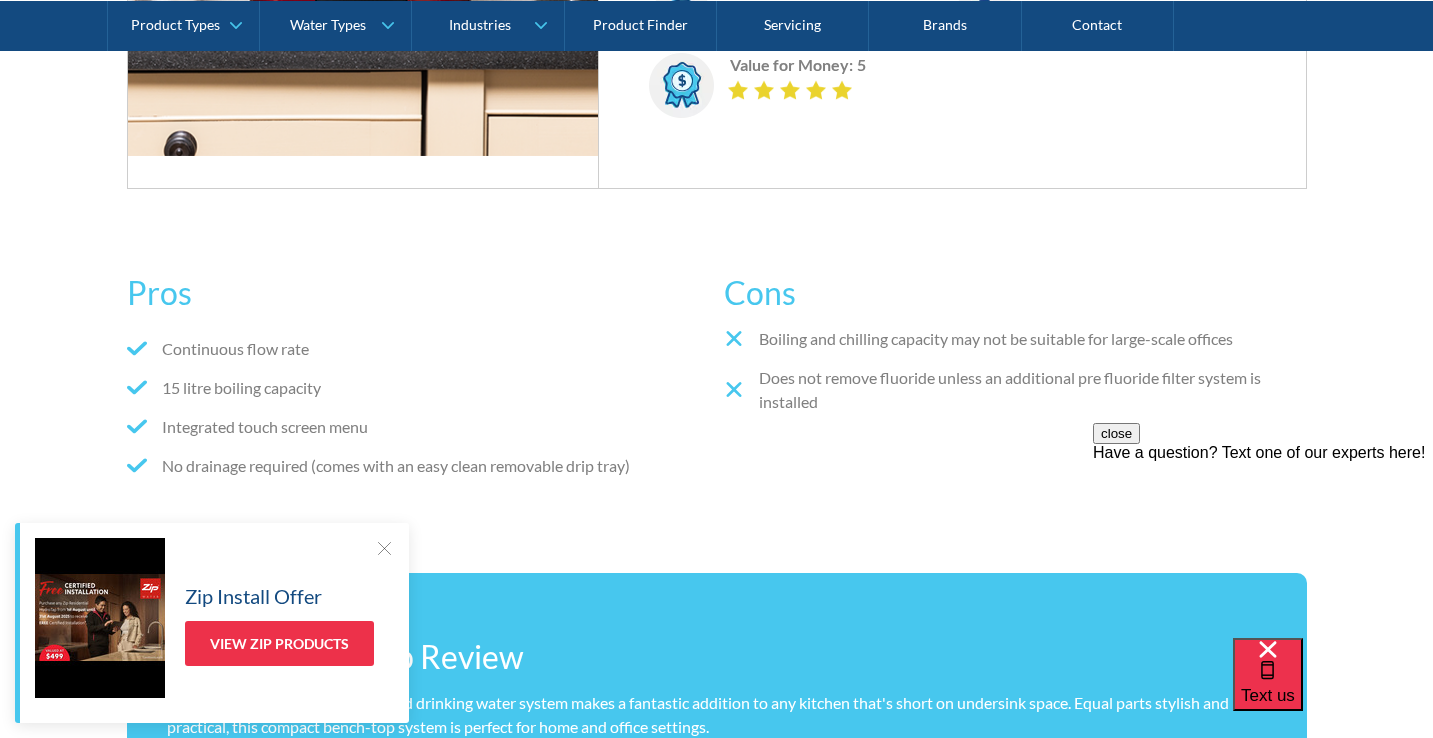 click on "Zip Install Offer View Zip Products" at bounding box center (212, 623) 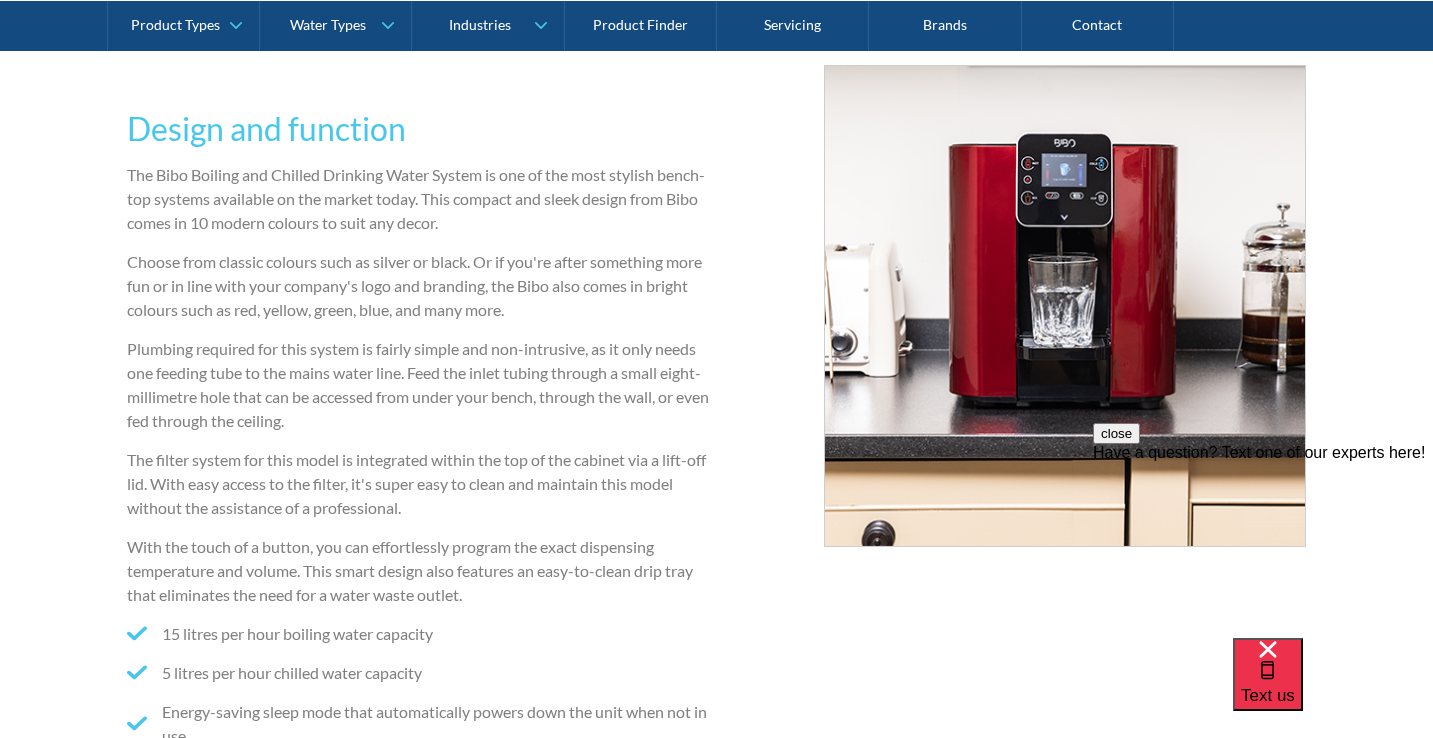 scroll, scrollTop: 2145, scrollLeft: 0, axis: vertical 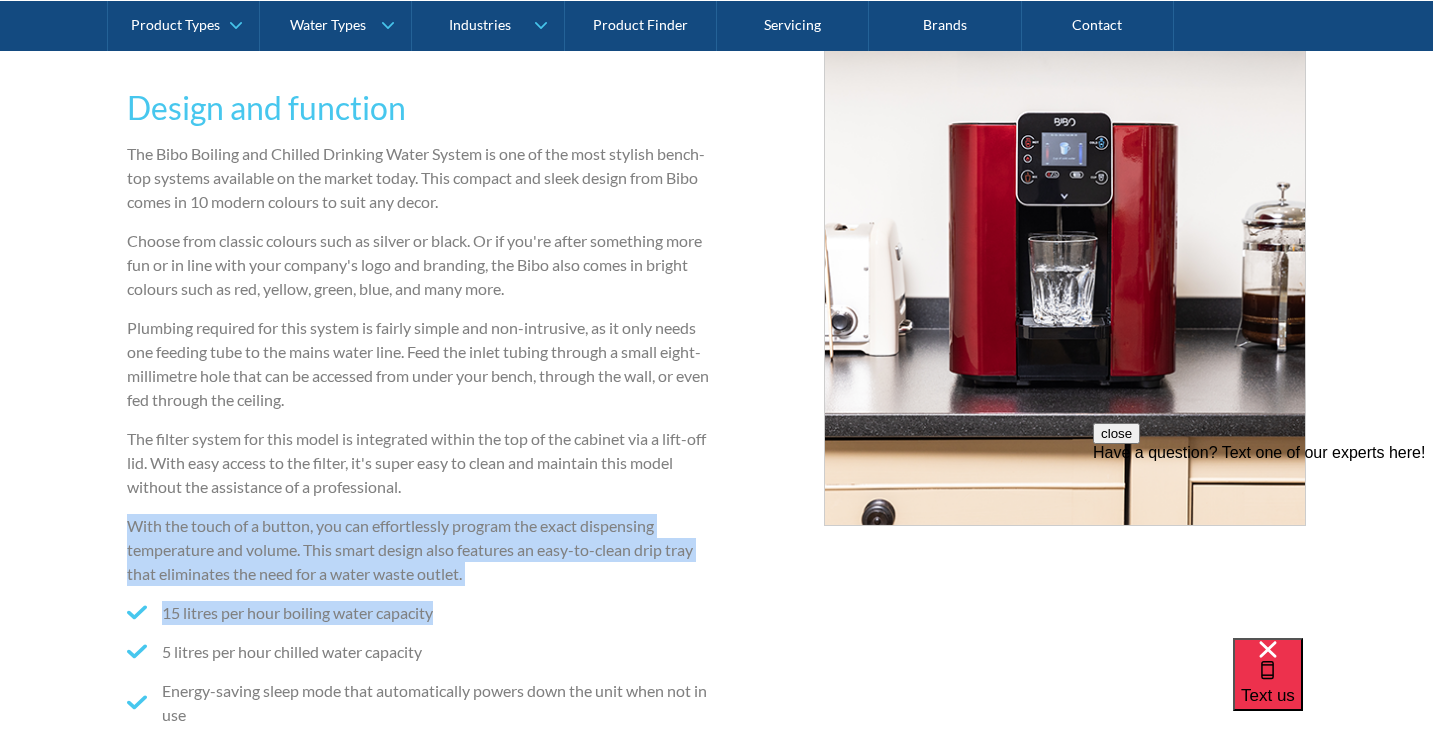 drag, startPoint x: 512, startPoint y: 609, endPoint x: 460, endPoint y: 449, distance: 168.23793 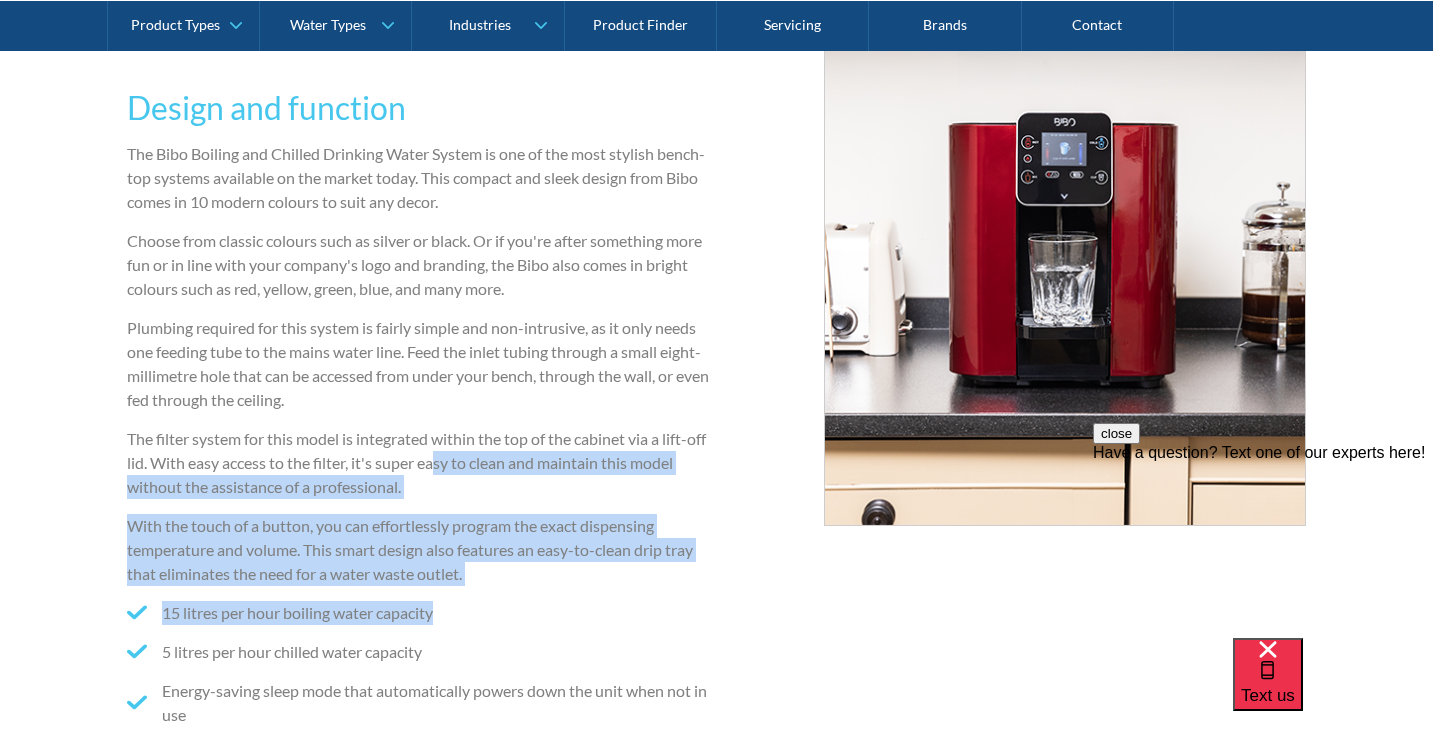 click on "The filter system for this model is integrated within the top of the cabinet via a lift-off lid. With easy access to the filter, it's super easy to clean and maintain this model without the assistance of a professional." at bounding box center [418, 463] 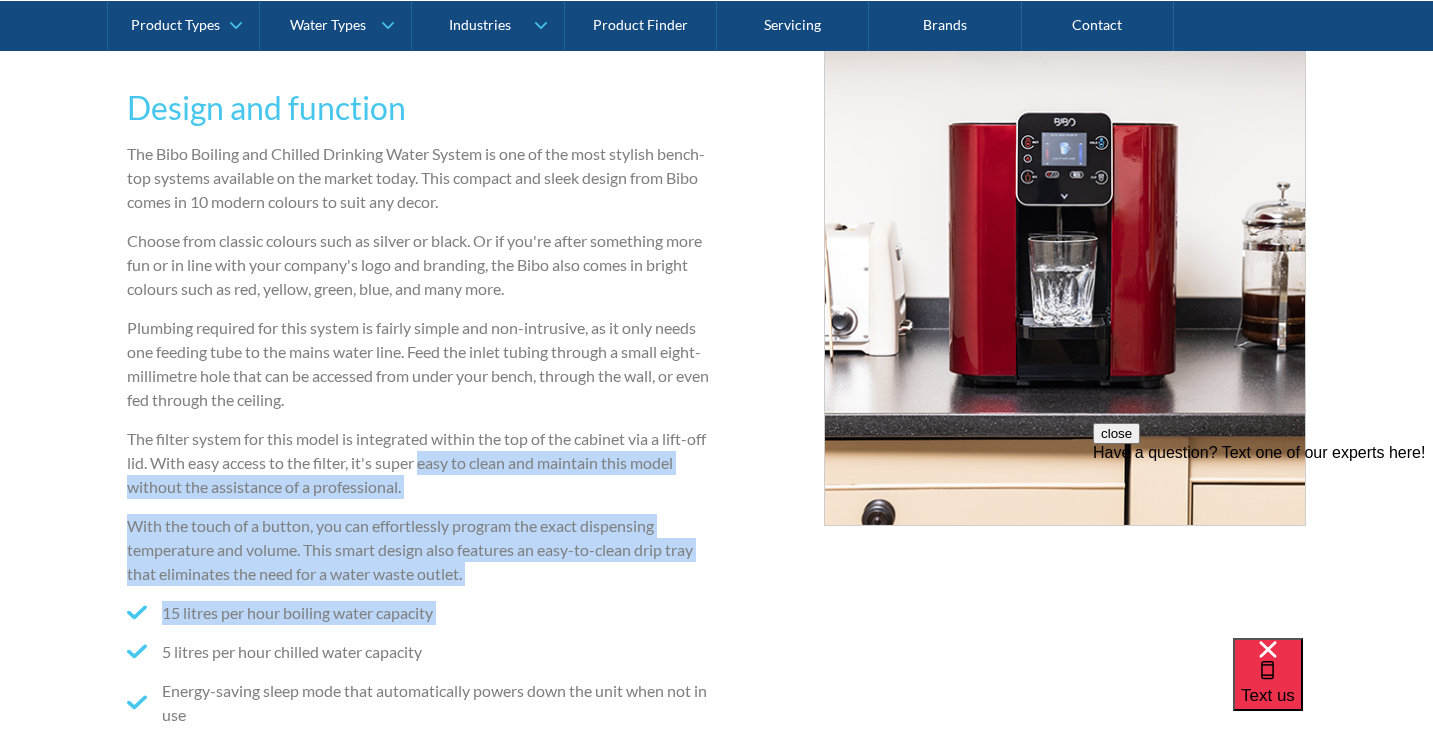 drag, startPoint x: 460, startPoint y: 449, endPoint x: 534, endPoint y: 611, distance: 178.10109 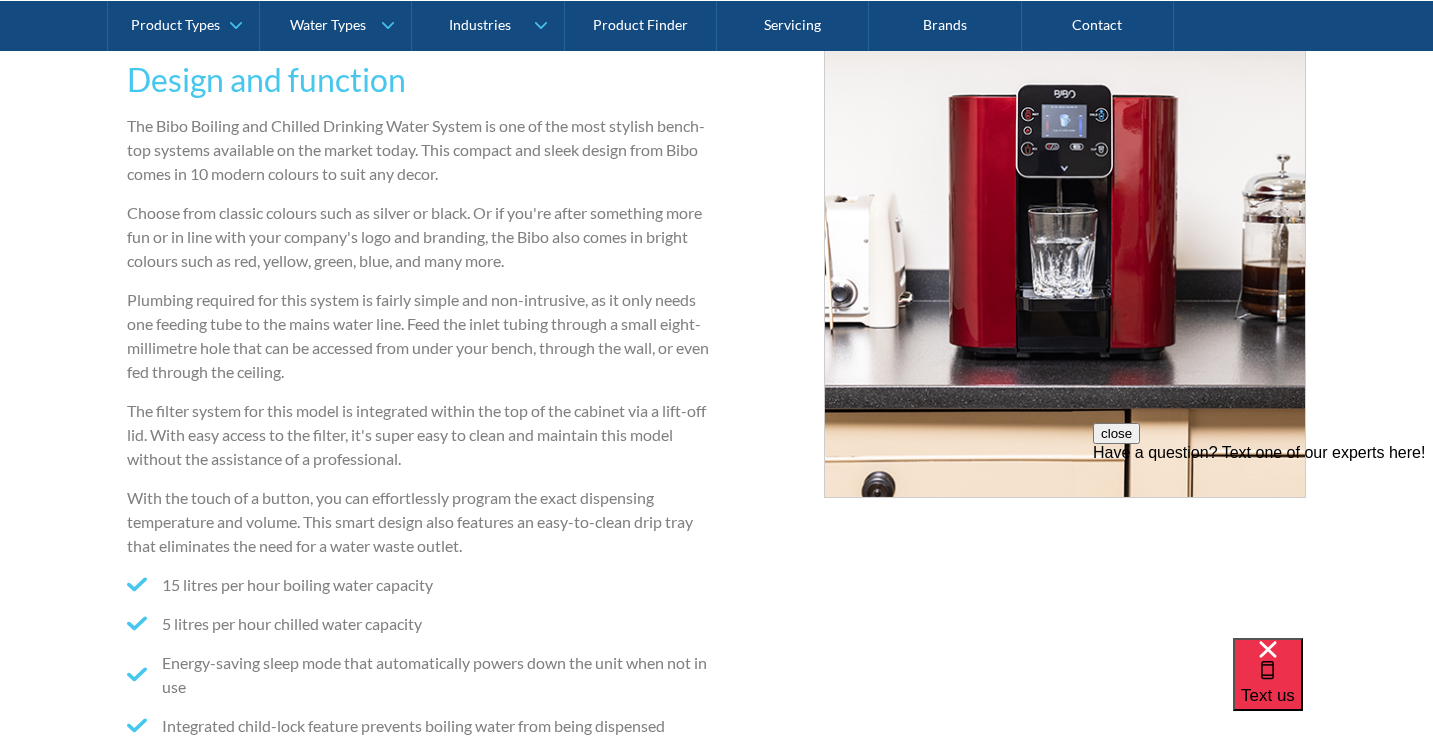 scroll, scrollTop: 2178, scrollLeft: 0, axis: vertical 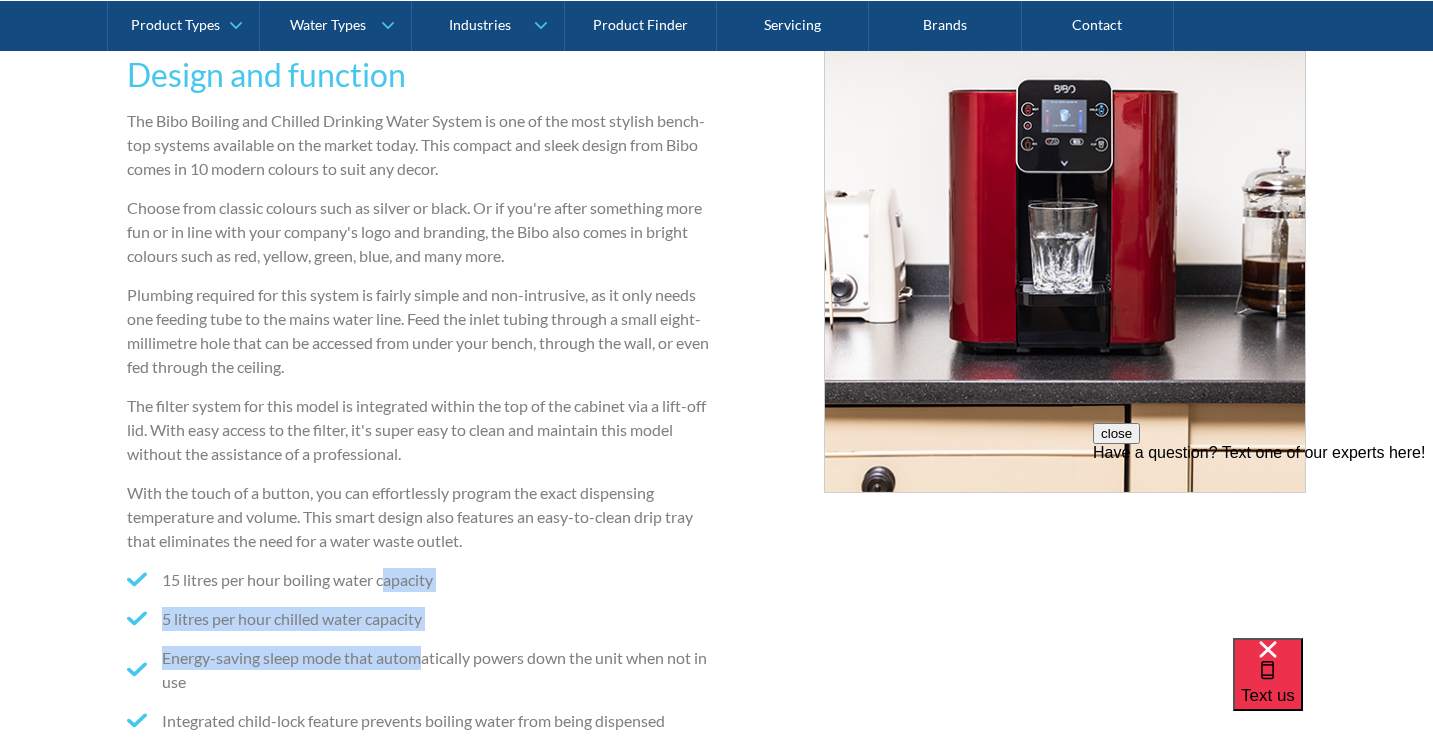 drag, startPoint x: 421, startPoint y: 646, endPoint x: 376, endPoint y: 550, distance: 106.02358 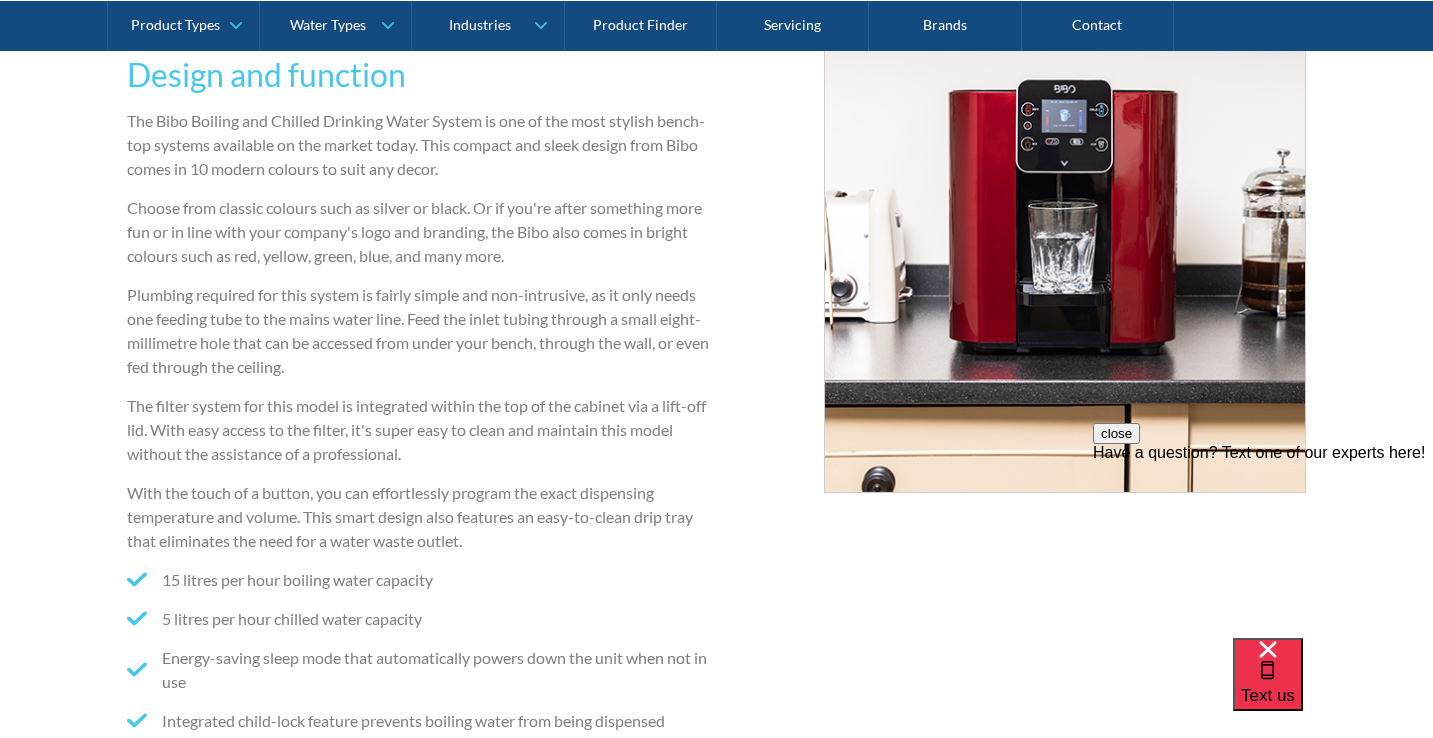 click on "With the touch of a button, you can effortlessly program the exact dispensing temperature and volume. This smart design also features an easy-to-clean drip tray that eliminates the need for a water waste outlet." at bounding box center [418, 517] 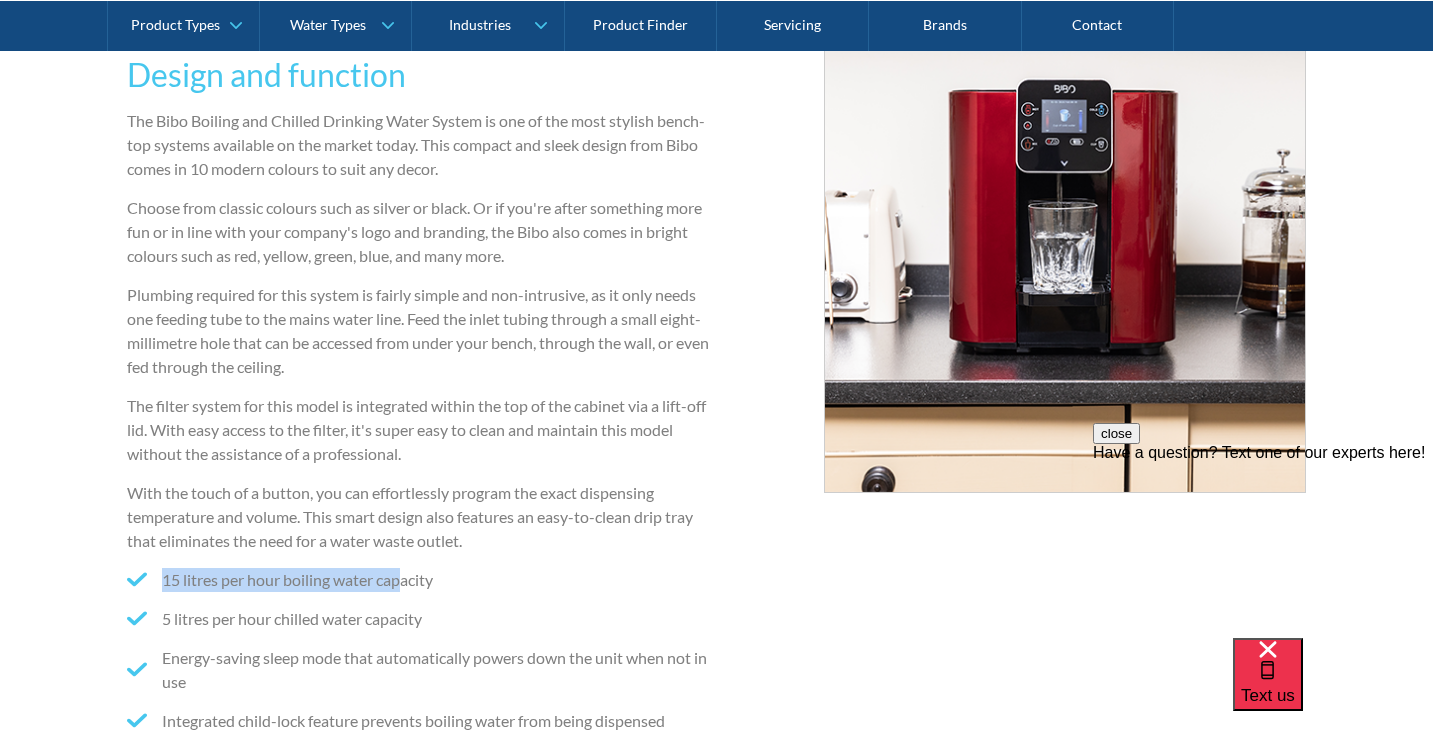 drag, startPoint x: 376, startPoint y: 550, endPoint x: 418, endPoint y: 604, distance: 68.41052 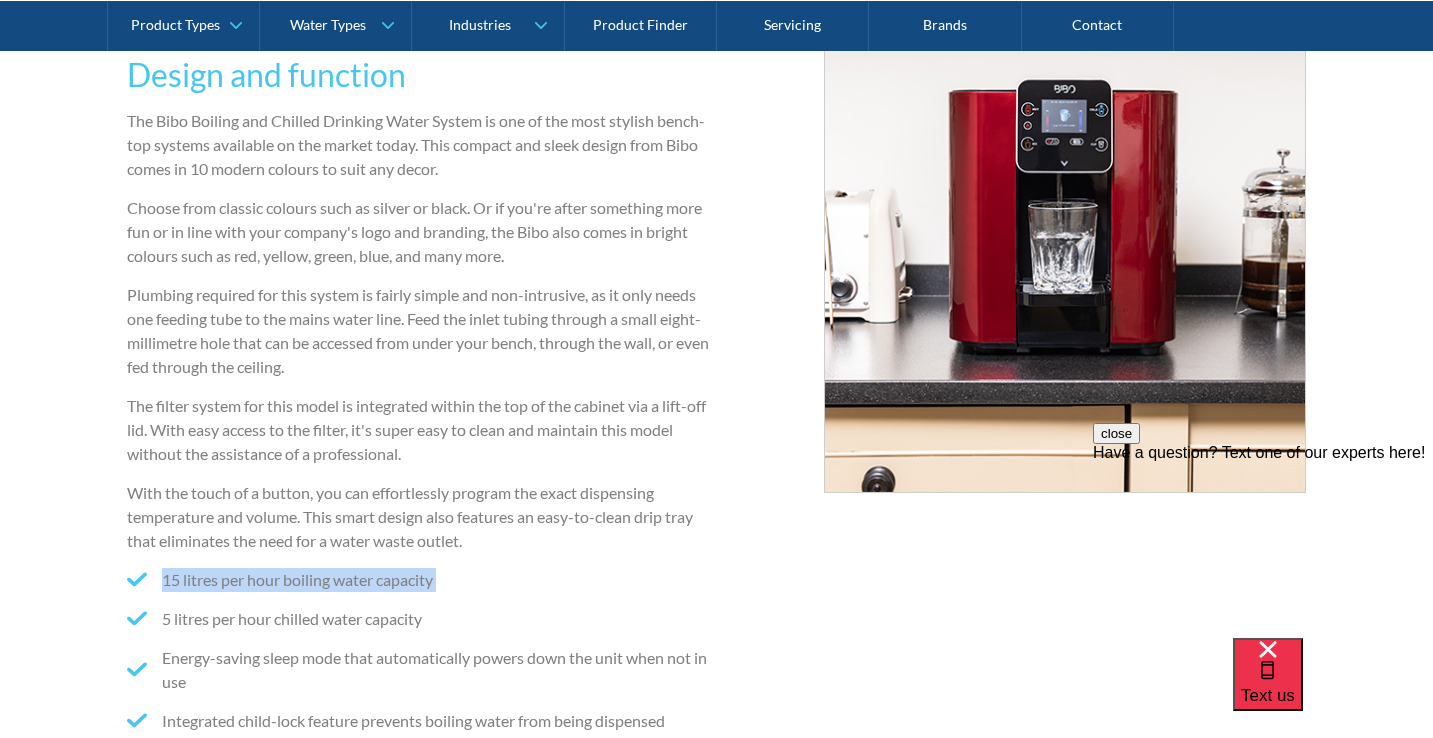 click on "Design and function The Bibo Boiling and Chilled Drinking Water System is one of the most stylish bench-top systems available on the market today. This compact and sleek design from Bibo comes in 10 modern colours to suit any decor. Choose from classic colours such as silver or black. Or if you're after something more fun or in line with your company's logo and branding, the Bibo also comes in bright colours such as red, yellow, green, blue, and many more. Plumbing required for this system is fairly simple and non-intrusive, as it only needs one feeding tube to the mains water line. Feed the inlet tubing through a small eight-millimetre hole that can be accessed from under your bench, through the wall, or even fed through the ceiling. The filter system for this model is integrated within the top of the cabinet via a lift-off lid. With easy access to the filter, it's super easy to clean and maintain this model without the assistance of a professional. 15 litres per hour boiling water capacity" at bounding box center [418, 419] 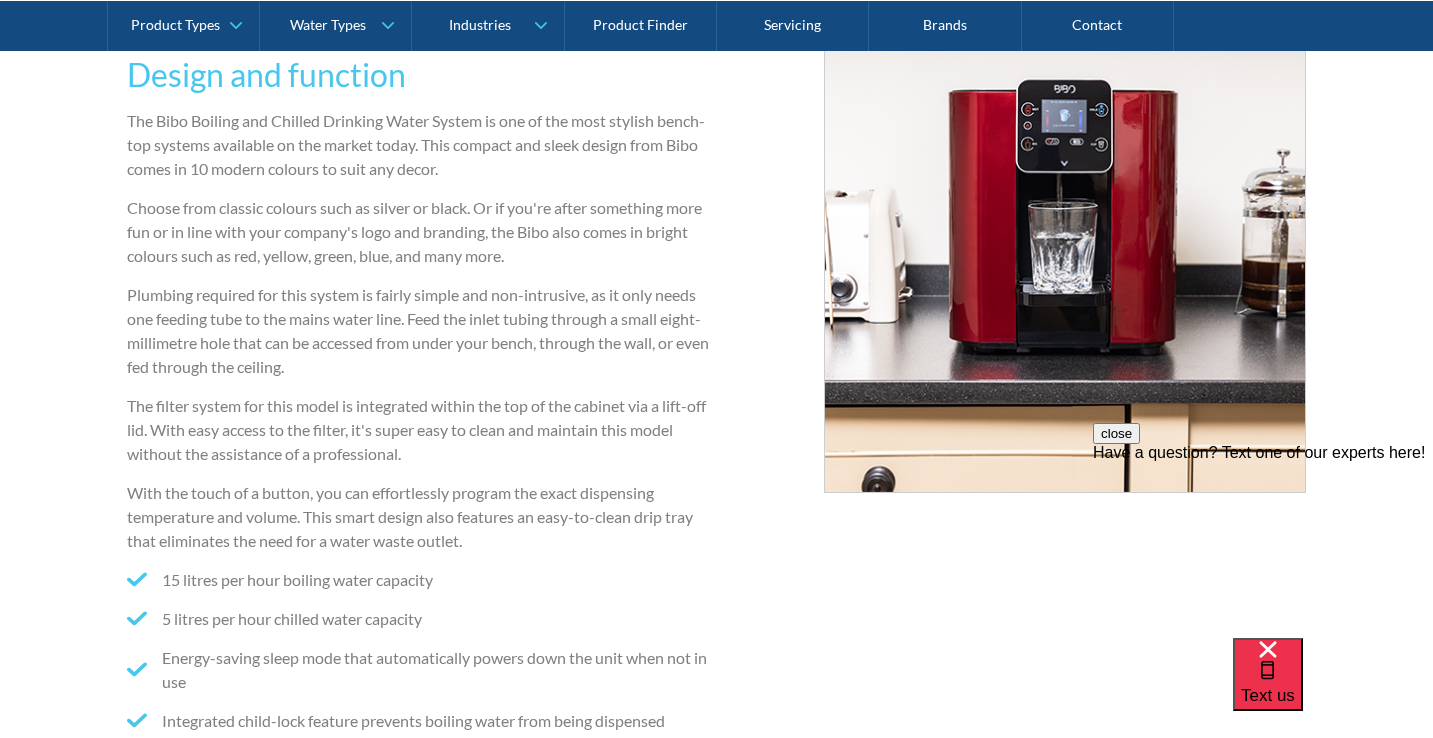 click on "15 litres per hour boiling water capacity 5 litres per hour chilled water capacity Energy-saving sleep mode that automatically powers down the unit when not in use Integrated child-lock feature prevents boiling water from being dispensed Screen indicator that alerts you when it's time for a filter change" at bounding box center [418, 677] 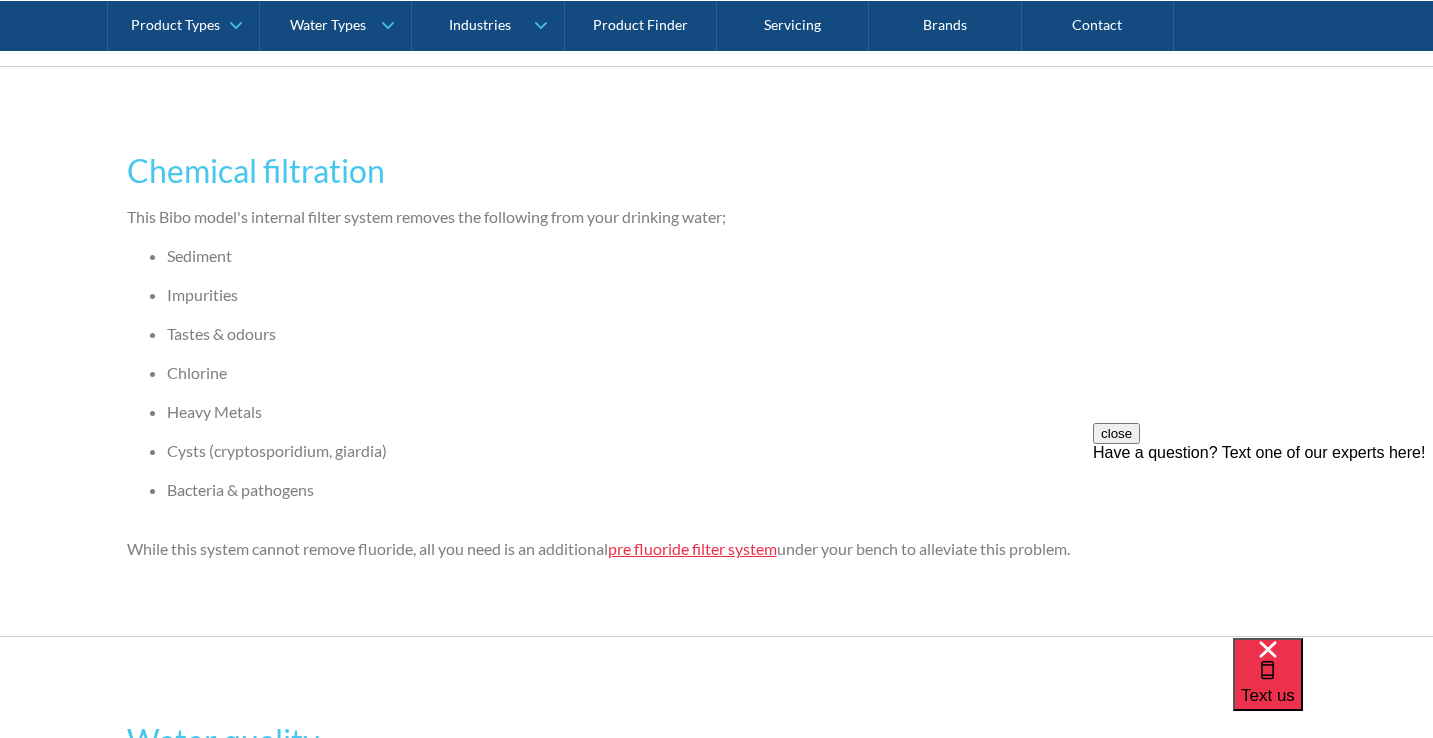 scroll, scrollTop: 2984, scrollLeft: 0, axis: vertical 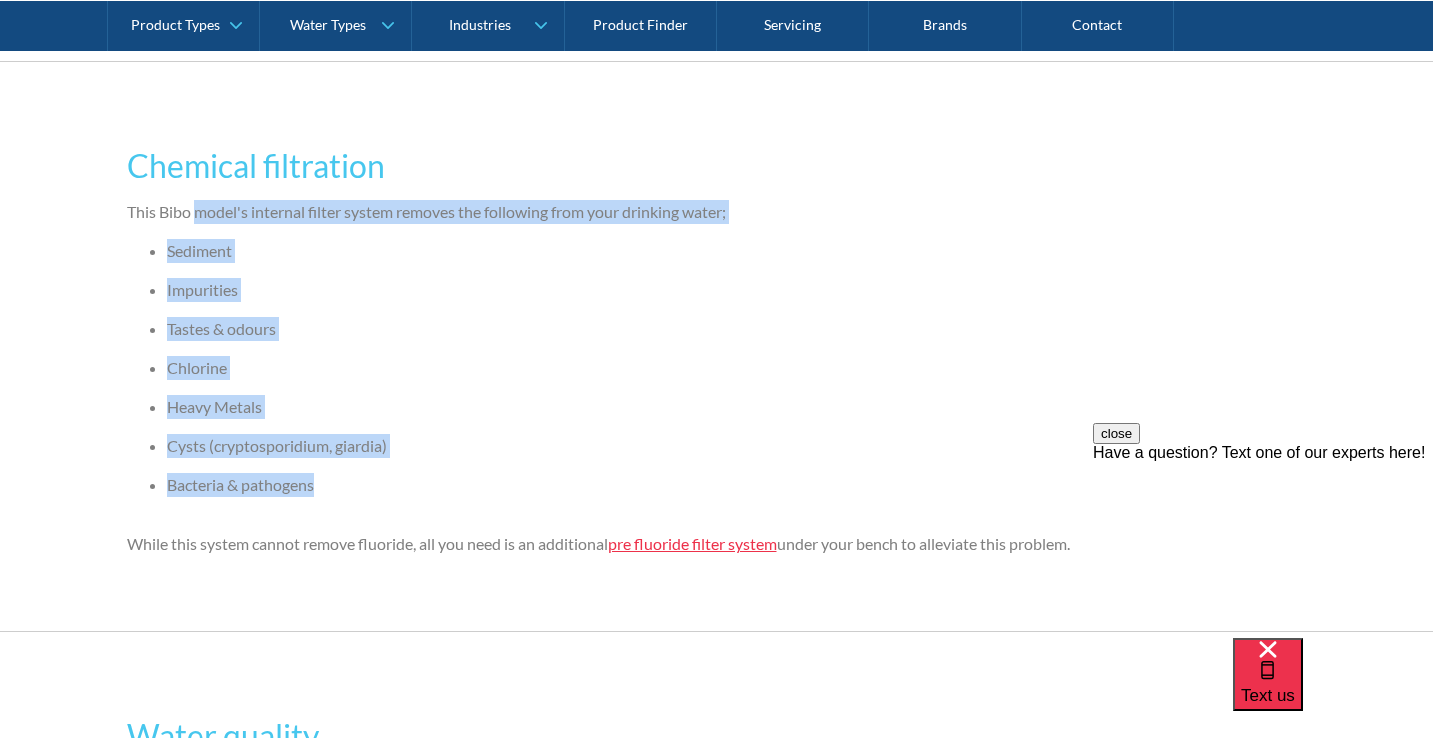 drag, startPoint x: 352, startPoint y: 505, endPoint x: 195, endPoint y: 217, distance: 328.01373 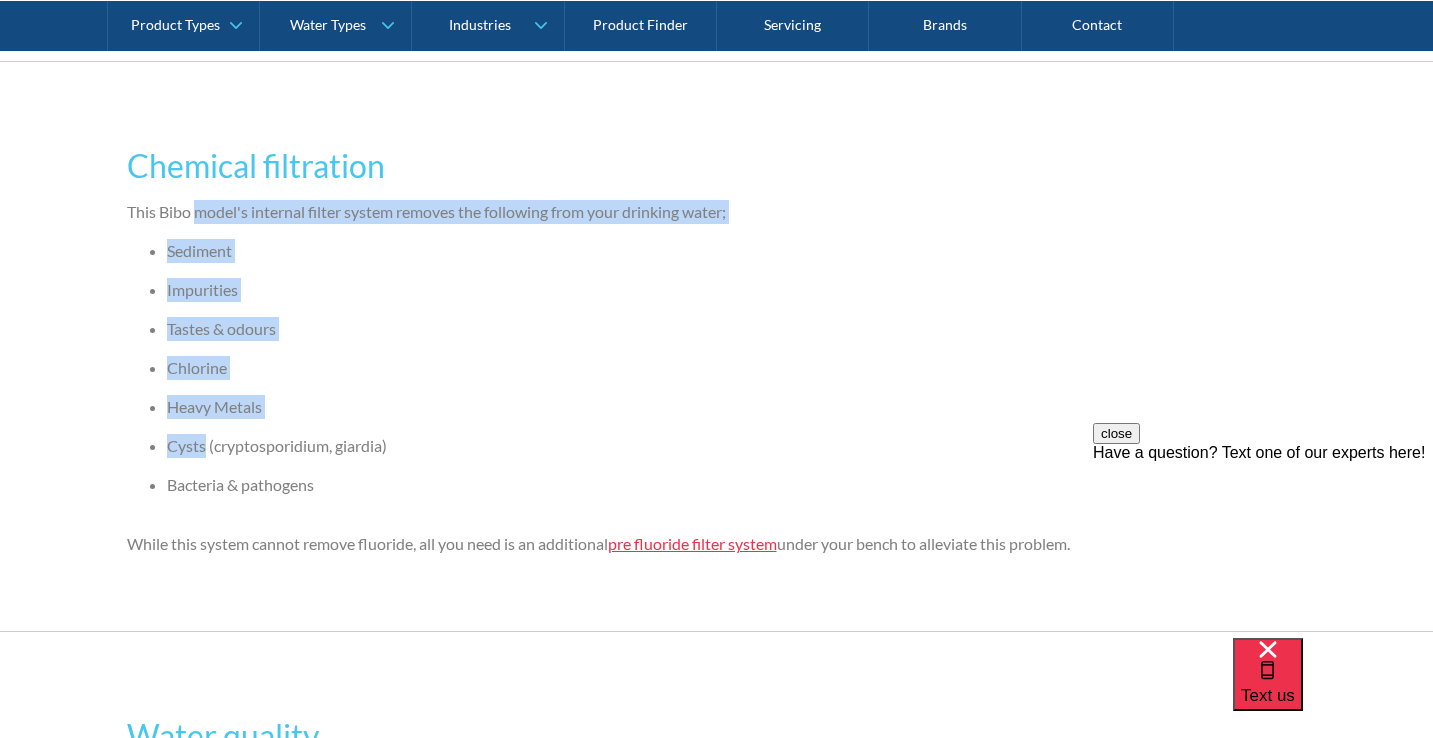 drag, startPoint x: 195, startPoint y: 217, endPoint x: 291, endPoint y: 473, distance: 273.4081 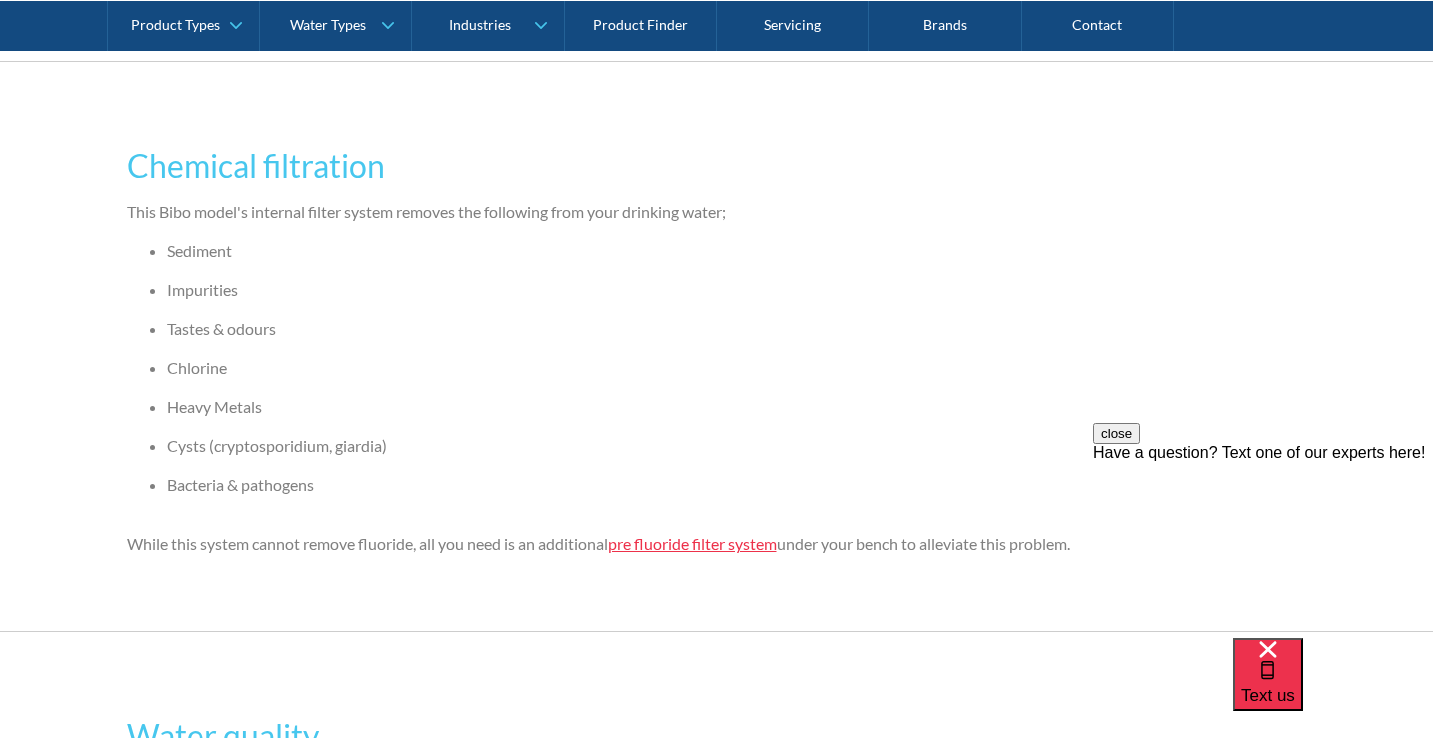 click on "Bacteria & pathogens" at bounding box center (737, 485) 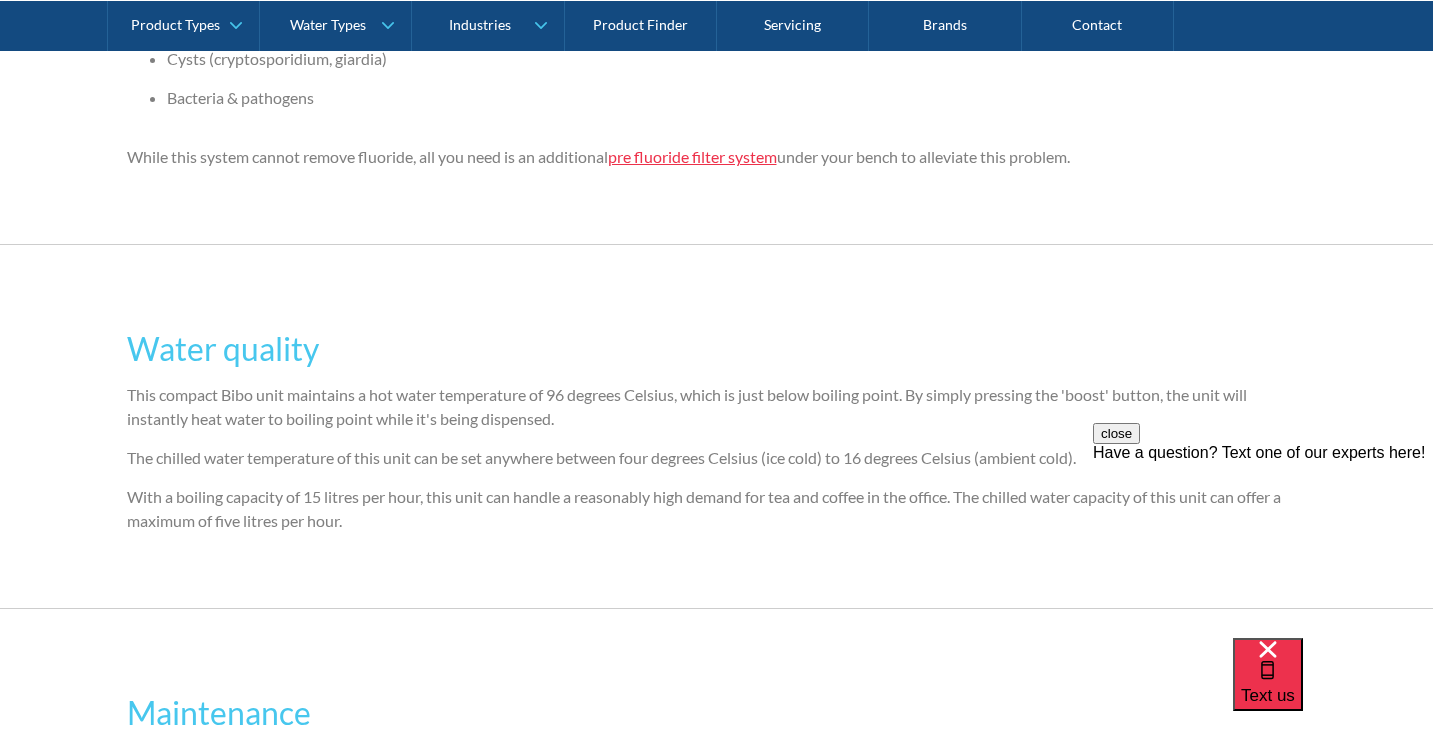 scroll, scrollTop: 3377, scrollLeft: 0, axis: vertical 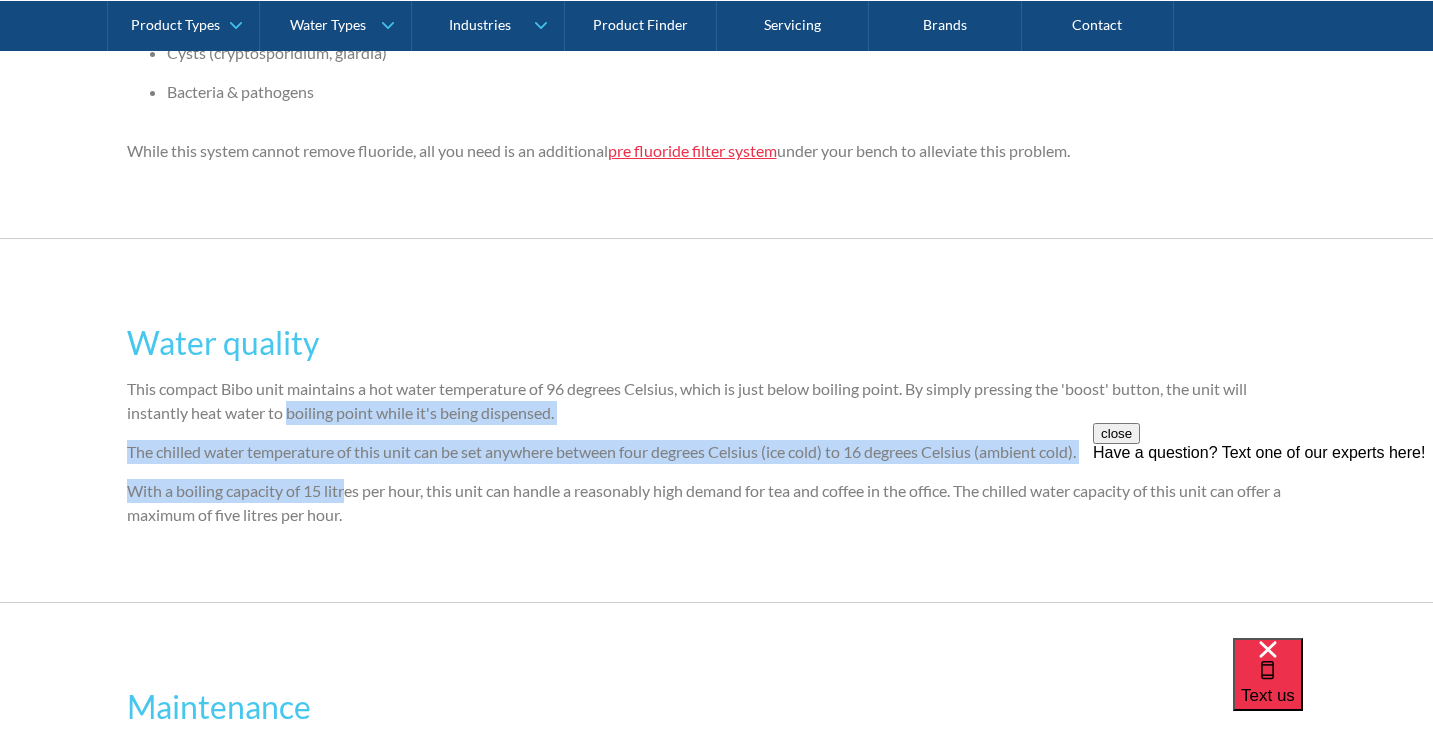 drag, startPoint x: 348, startPoint y: 491, endPoint x: 286, endPoint y: 391, distance: 117.66053 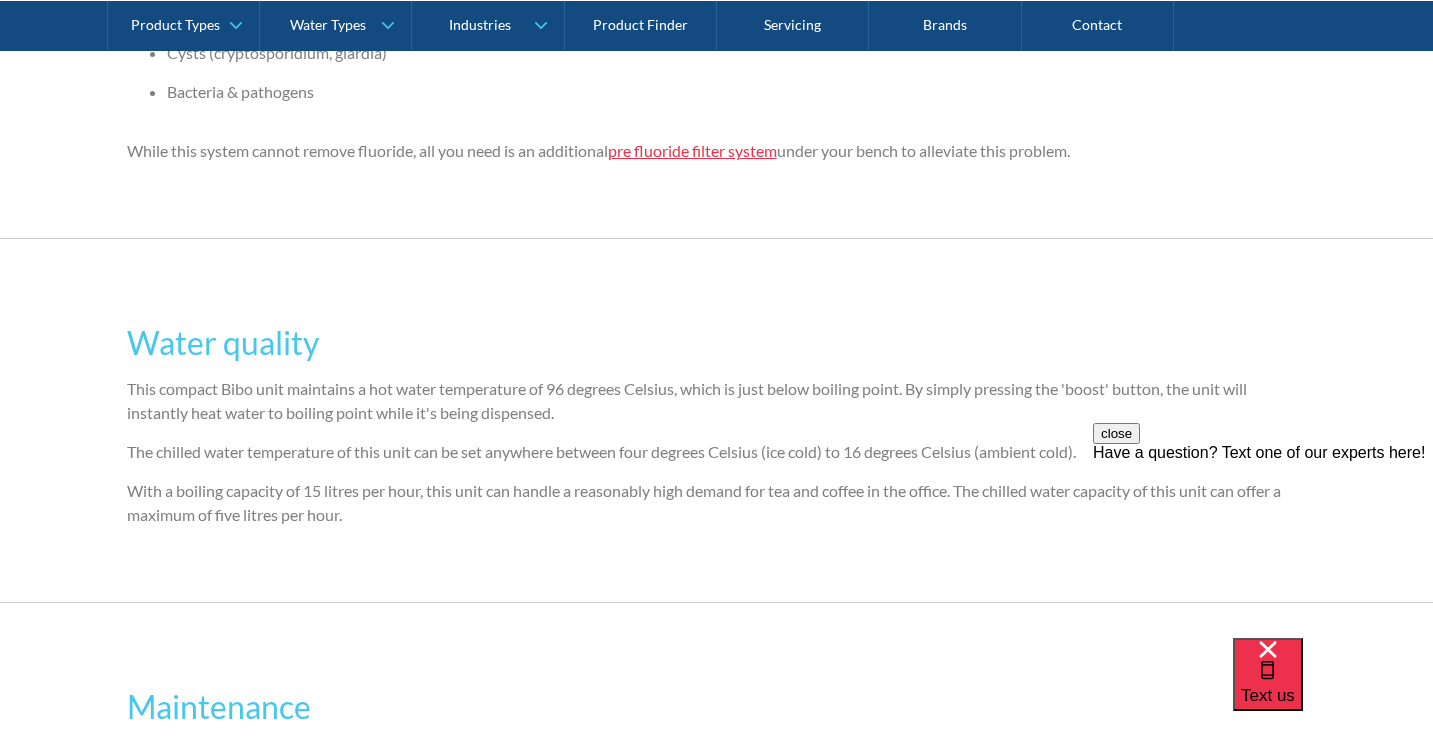 click on "This compact Bibo unit maintains a hot water temperature of 96 degrees Celsius, which is just below boiling point. By simply pressing the 'boost' button, the unit will instantly heat water to boiling point while it's being dispensed." at bounding box center [717, 401] 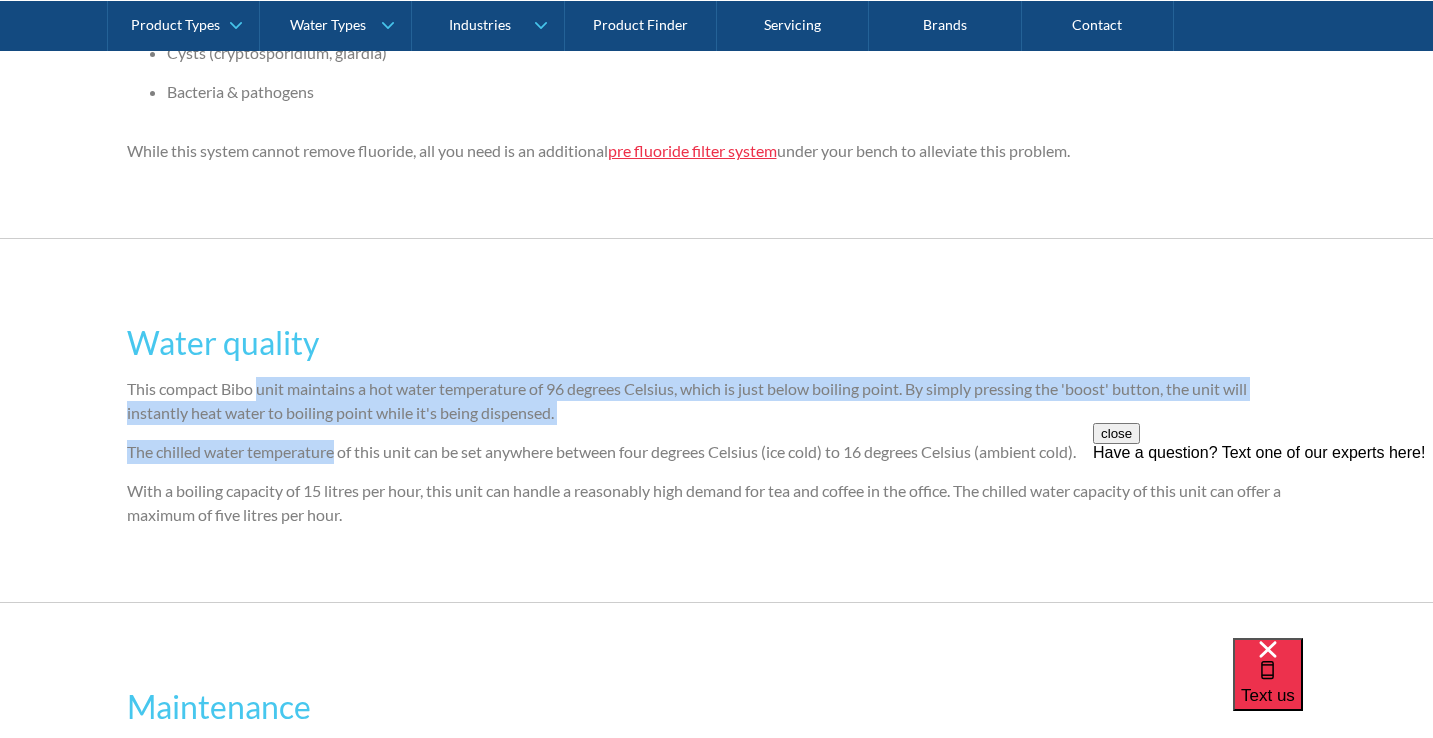 drag, startPoint x: 281, startPoint y: 387, endPoint x: 333, endPoint y: 457, distance: 87.20092 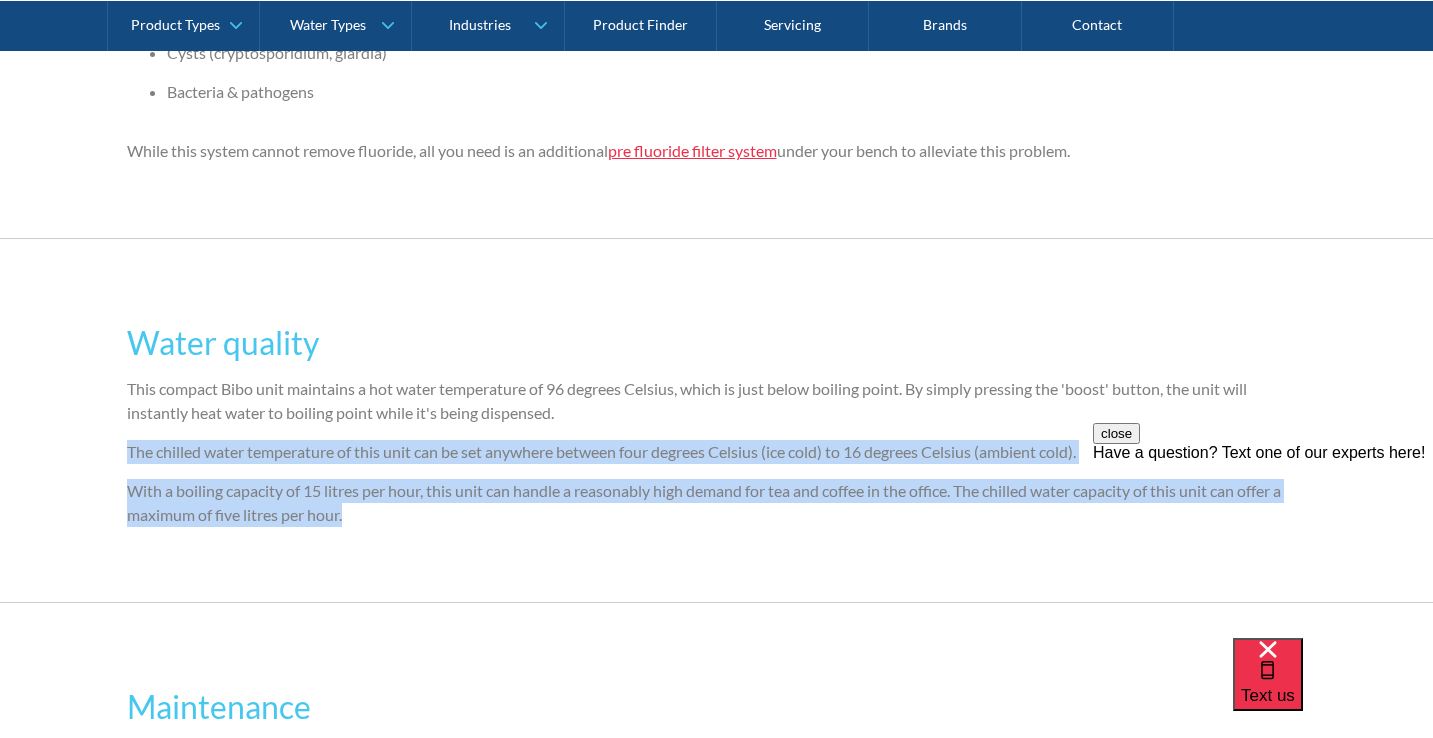 drag, startPoint x: 370, startPoint y: 503, endPoint x: 306, endPoint y: 400, distance: 121.264175 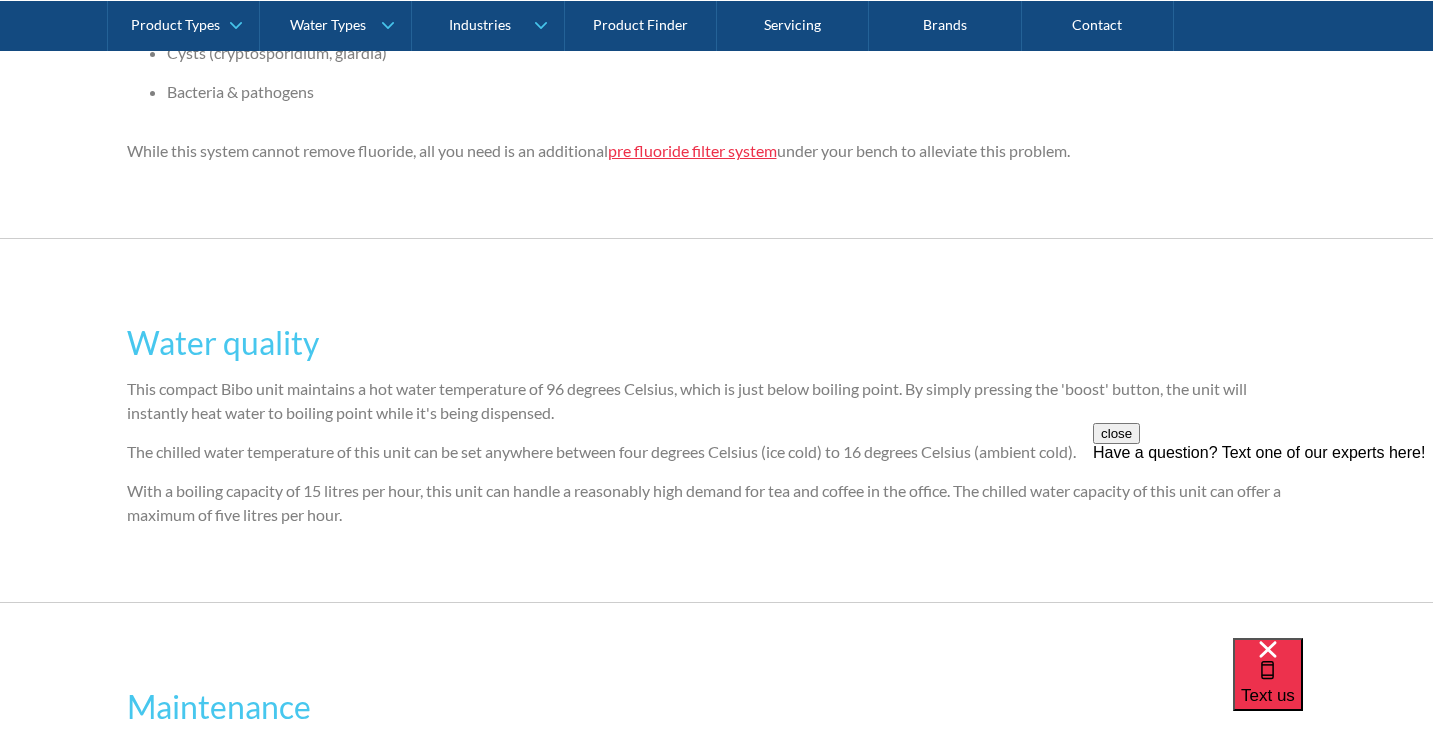 click on "This compact Bibo unit maintains a hot water temperature of 96 degrees Celsius, which is just below boiling point. By simply pressing the 'boost' button, the unit will instantly heat water to boiling point while it's being dispensed." at bounding box center (717, 401) 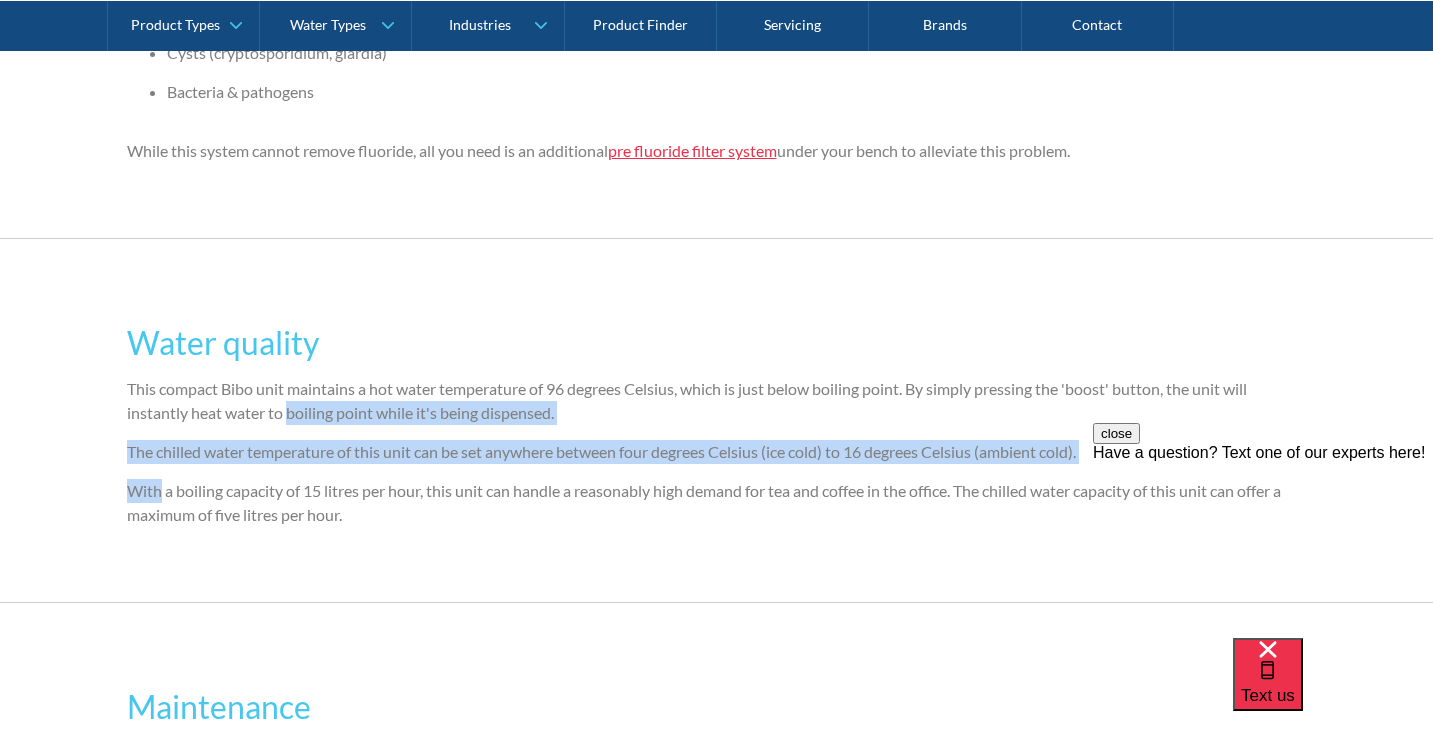 drag, startPoint x: 306, startPoint y: 400, endPoint x: 386, endPoint y: 505, distance: 132.00378 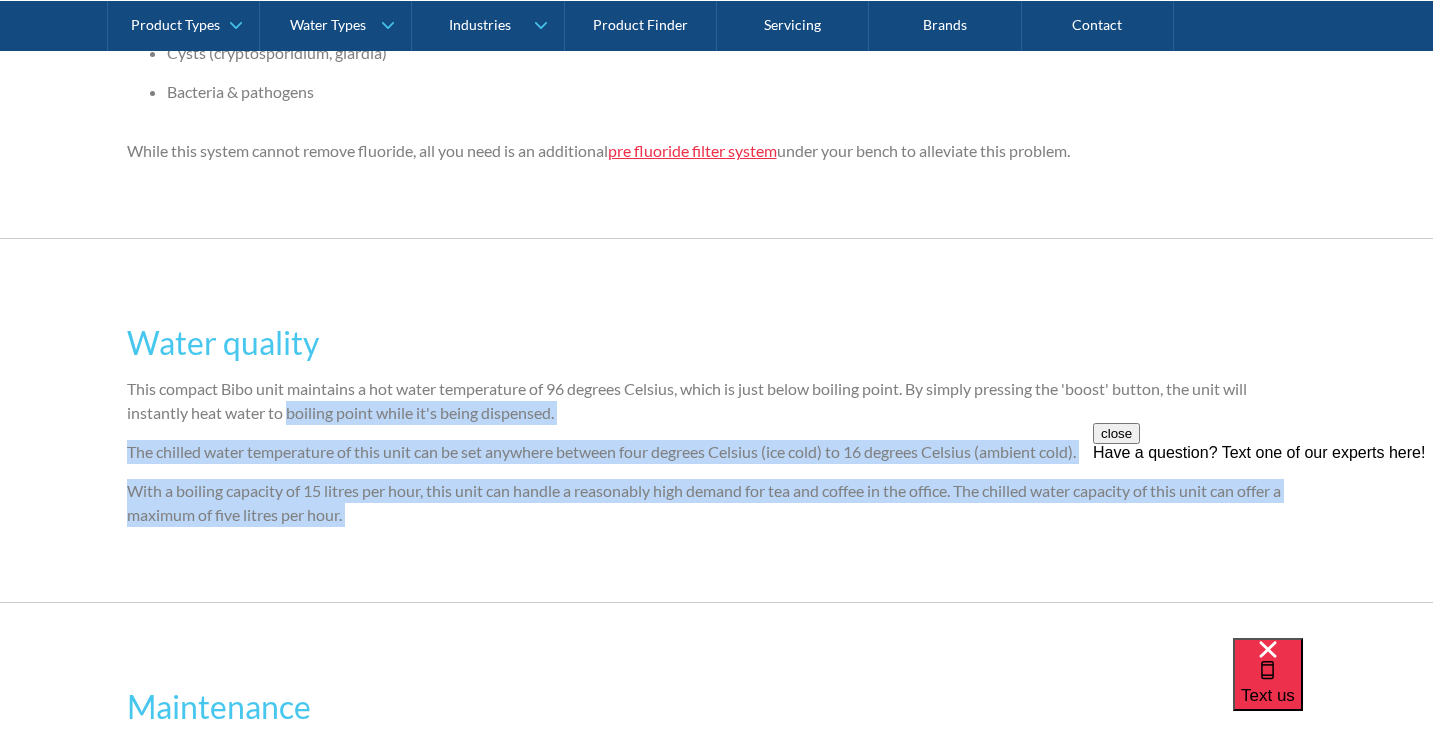 click on "With a boiling capacity of 15 litres per hour, this unit can handle a reasonably high demand for tea and coffee in the office. The chilled water capacity of this unit can offer a maximum of five litres per hour." at bounding box center (717, 503) 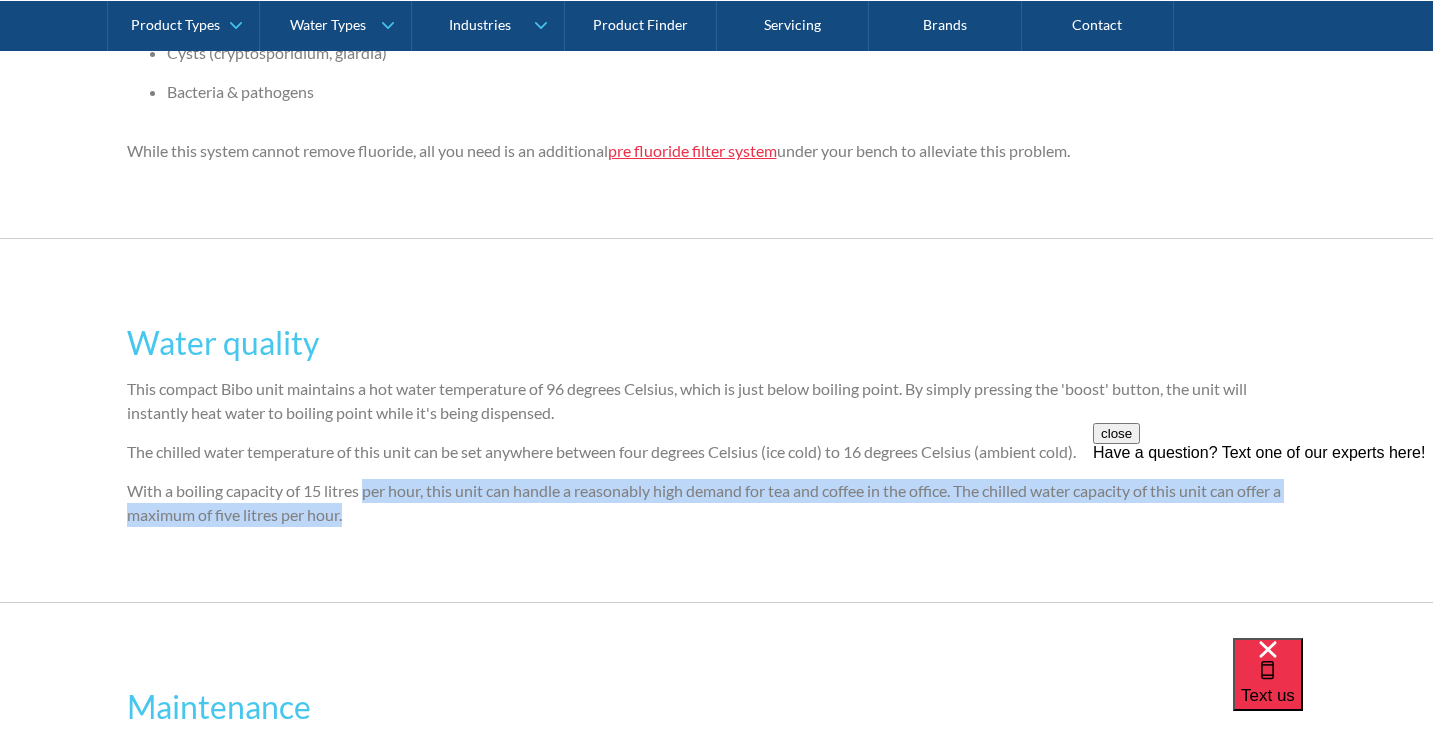 drag, startPoint x: 382, startPoint y: 513, endPoint x: 357, endPoint y: 446, distance: 71.51224 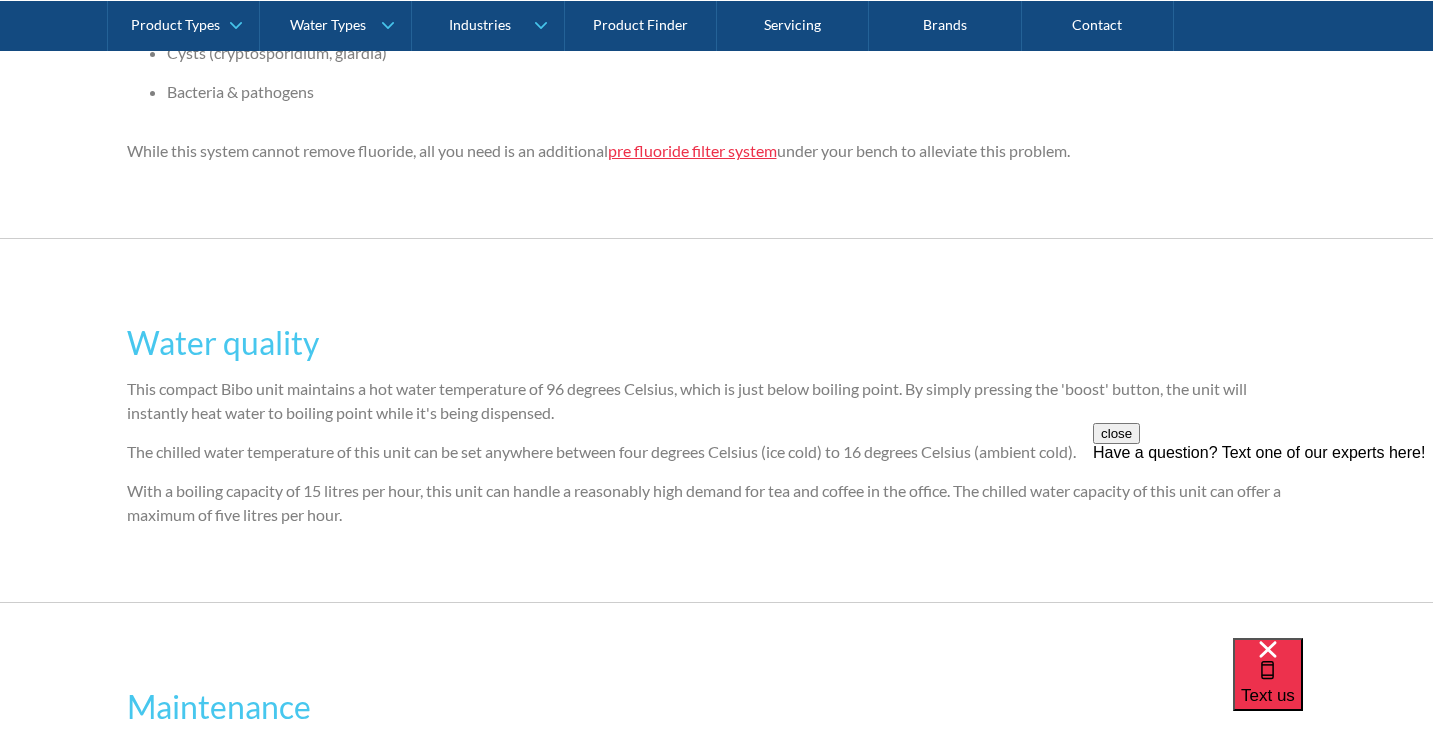 click on "The chilled water temperature of this unit can be set anywhere between four degrees Celsius (ice cold) to 16 degrees Celsius (ambient cold)." at bounding box center [717, 452] 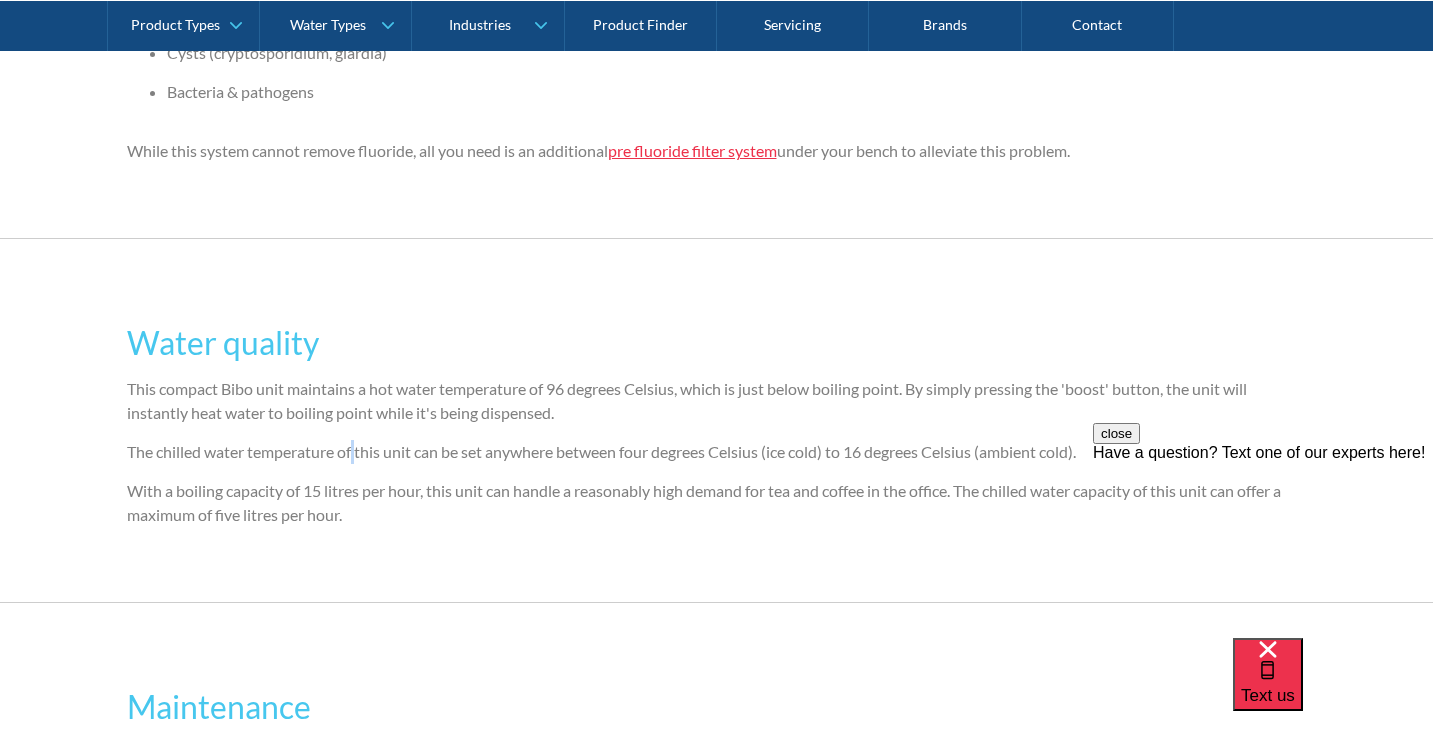 drag, startPoint x: 357, startPoint y: 446, endPoint x: 368, endPoint y: 472, distance: 28.231188 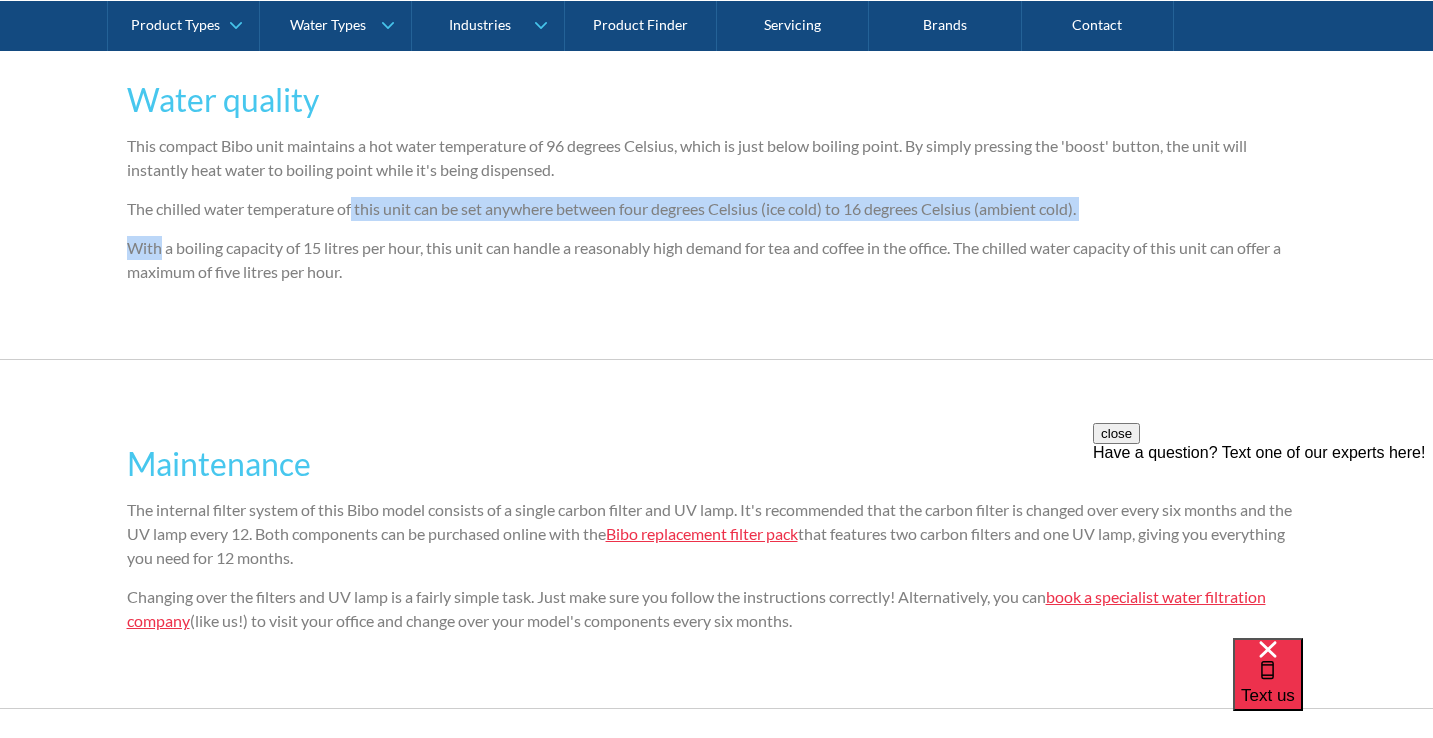 scroll, scrollTop: 3623, scrollLeft: 0, axis: vertical 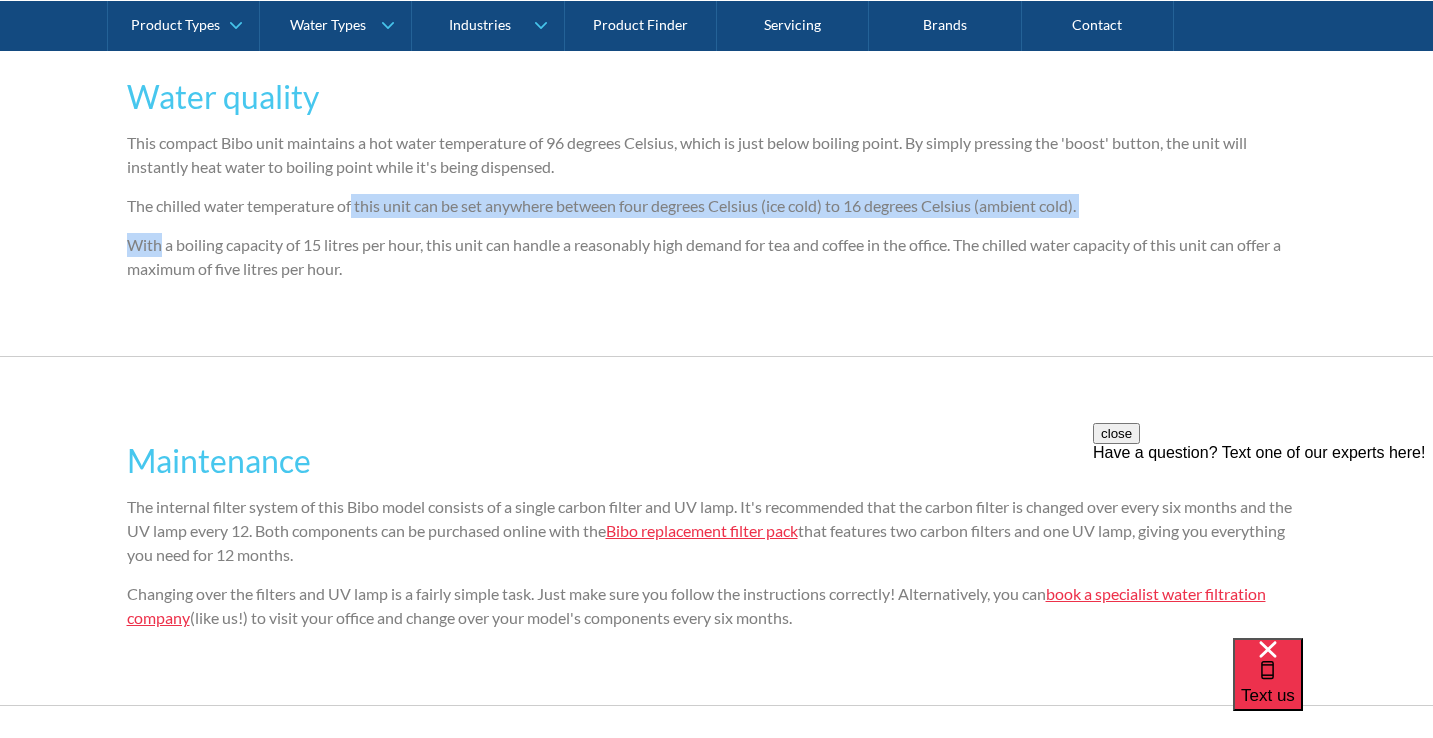 drag, startPoint x: 369, startPoint y: 519, endPoint x: 391, endPoint y: 558, distance: 44.777225 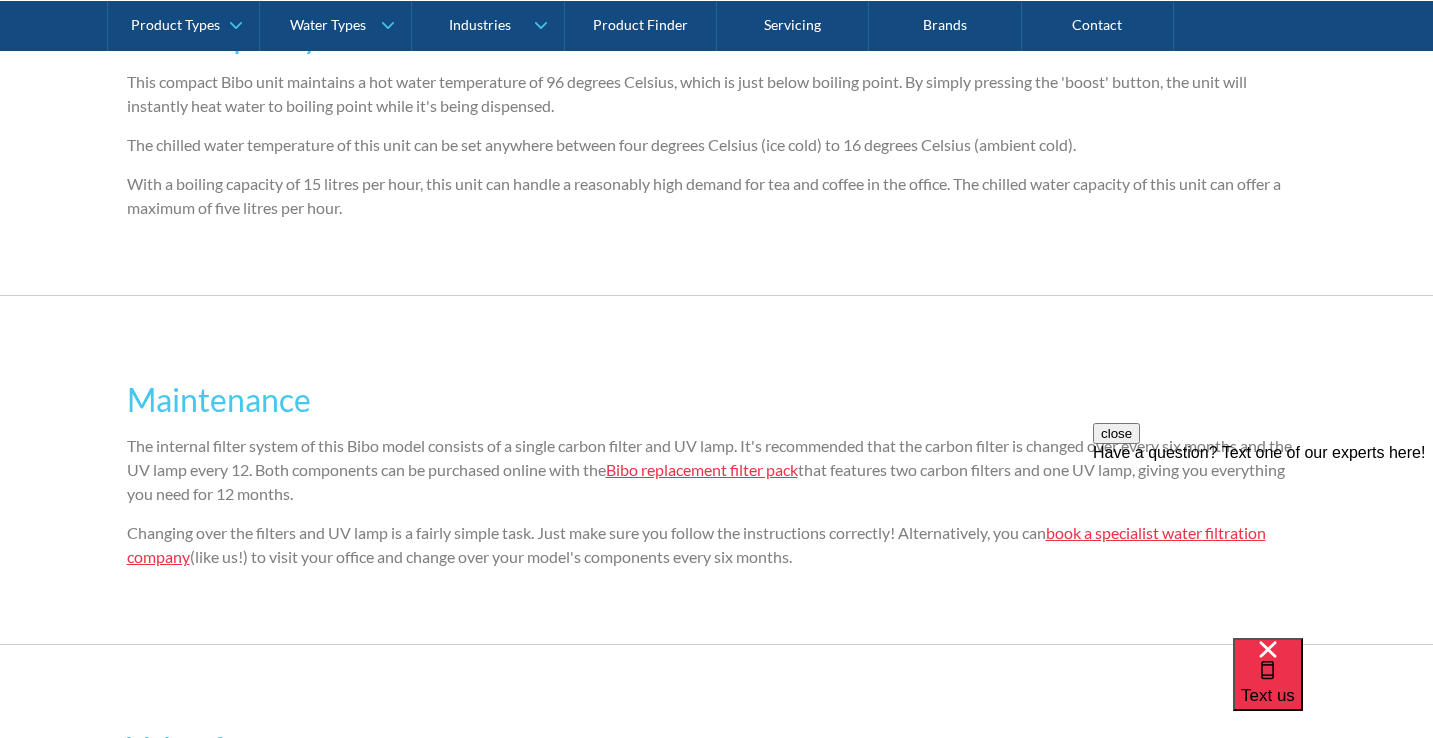 scroll, scrollTop: 3698, scrollLeft: 0, axis: vertical 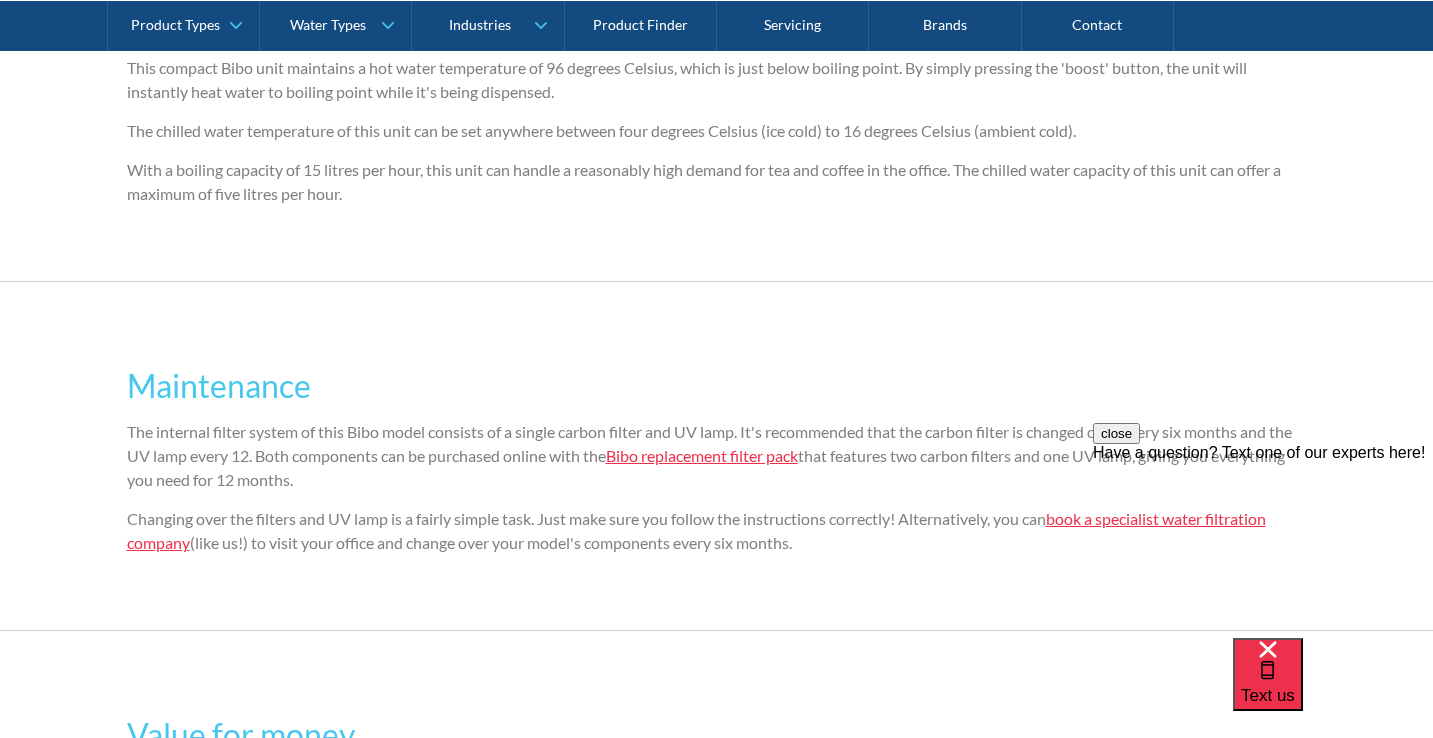 drag, startPoint x: 424, startPoint y: 495, endPoint x: 408, endPoint y: 460, distance: 38.483765 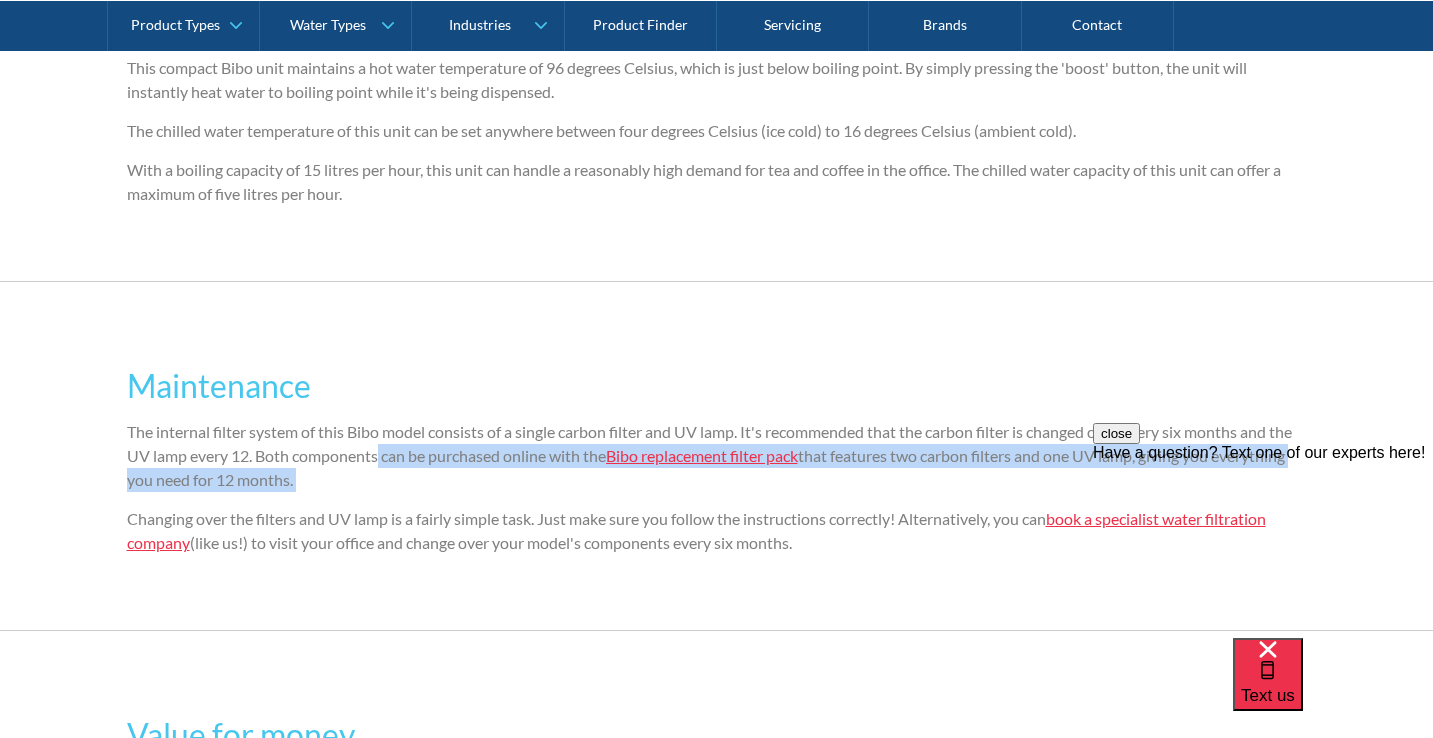 click on "The internal filter system of this Bibo model consists of a single carbon filter and UV lamp. It's recommended that the carbon filter is changed over every six months and the UV lamp every 12. Both components can be purchased online with the  Bibo replacement filter pack  that features two carbon filters and one UV lamp, giving you everything you need for 12 months." at bounding box center [717, 456] 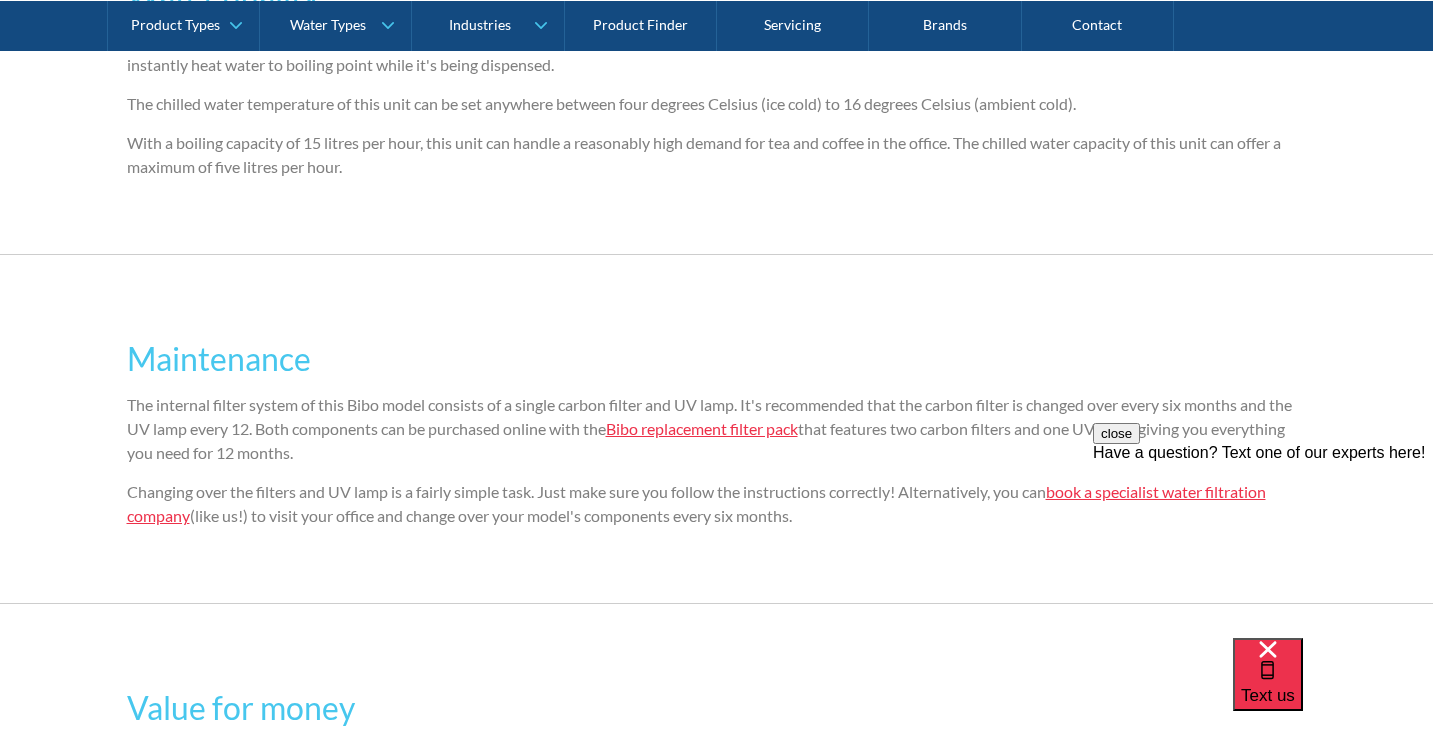 scroll, scrollTop: 3733, scrollLeft: 0, axis: vertical 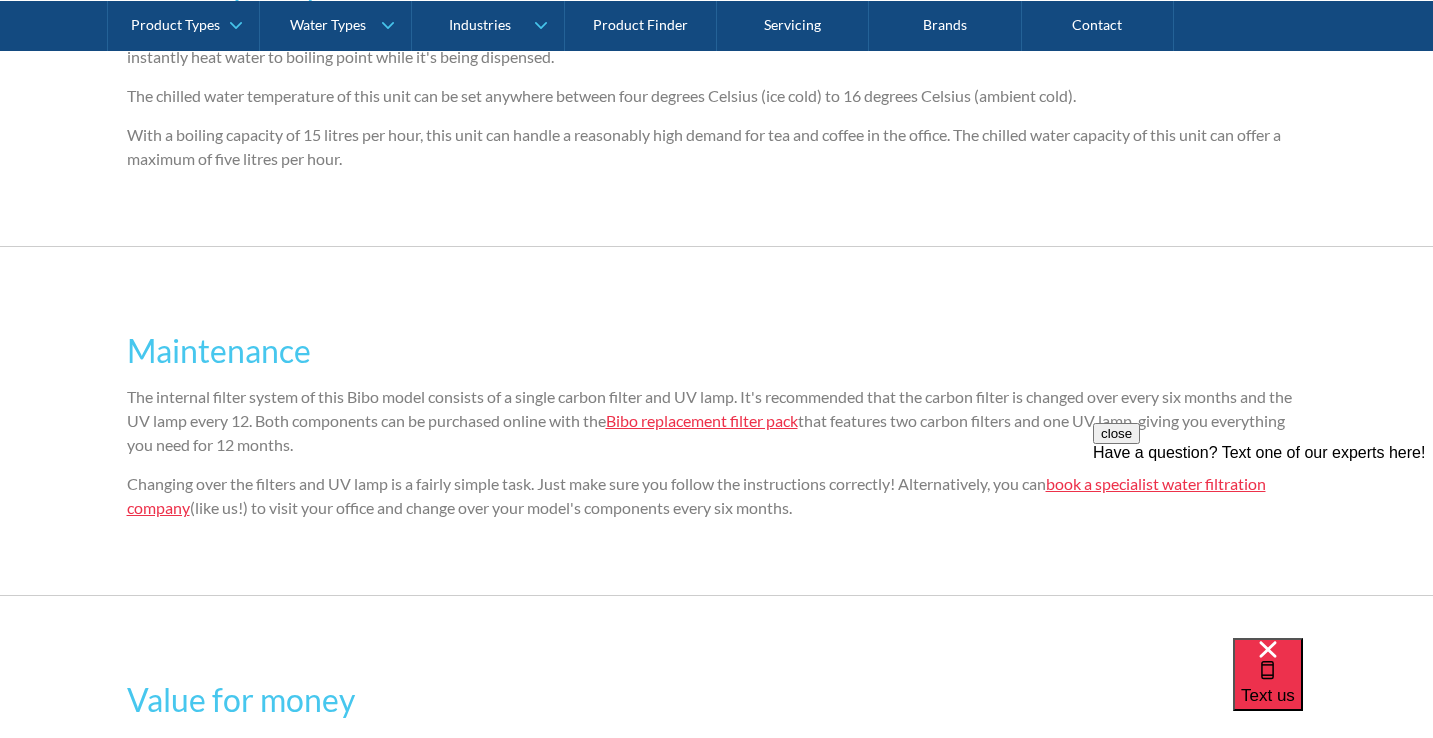 drag, startPoint x: 405, startPoint y: 444, endPoint x: 495, endPoint y: 483, distance: 98.08669 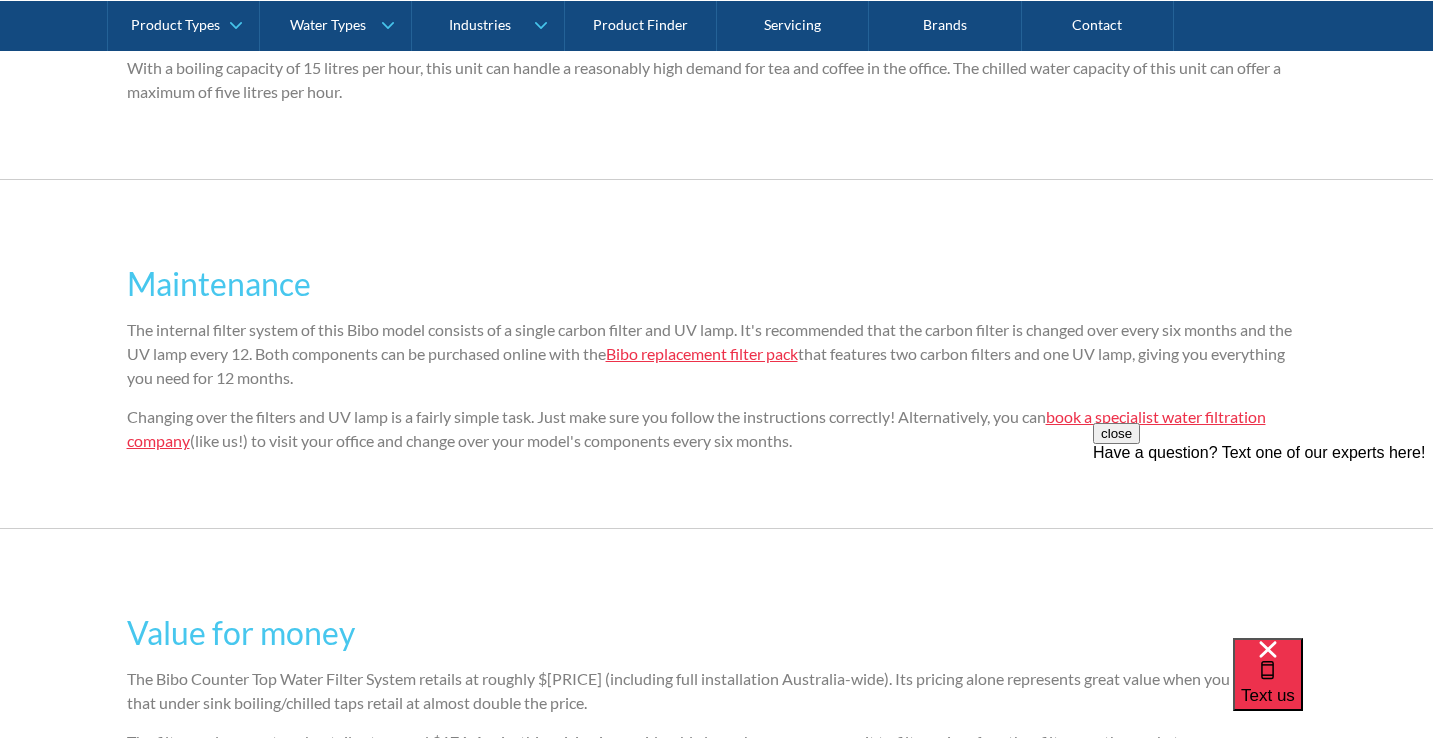 scroll, scrollTop: 3800, scrollLeft: 0, axis: vertical 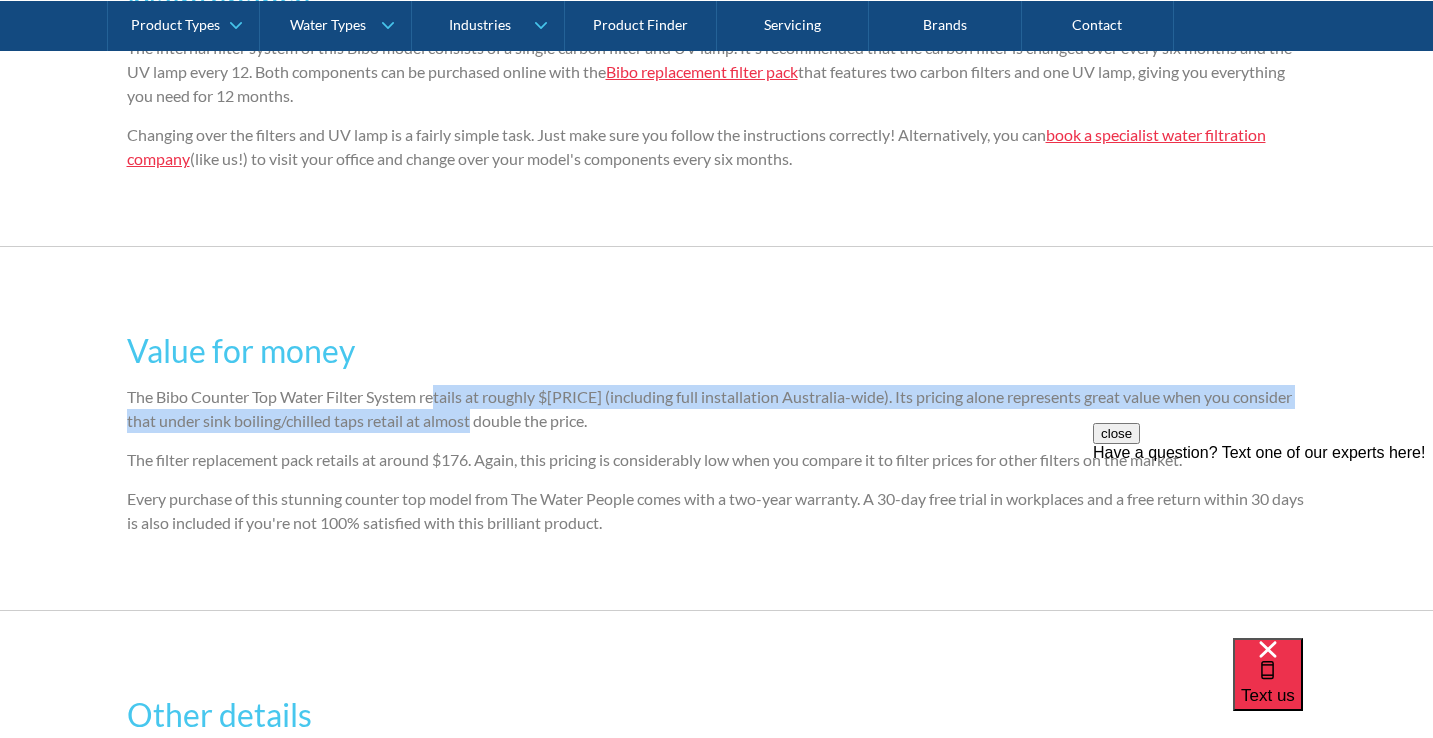 drag, startPoint x: 436, startPoint y: 389, endPoint x: 500, endPoint y: 417, distance: 69.856995 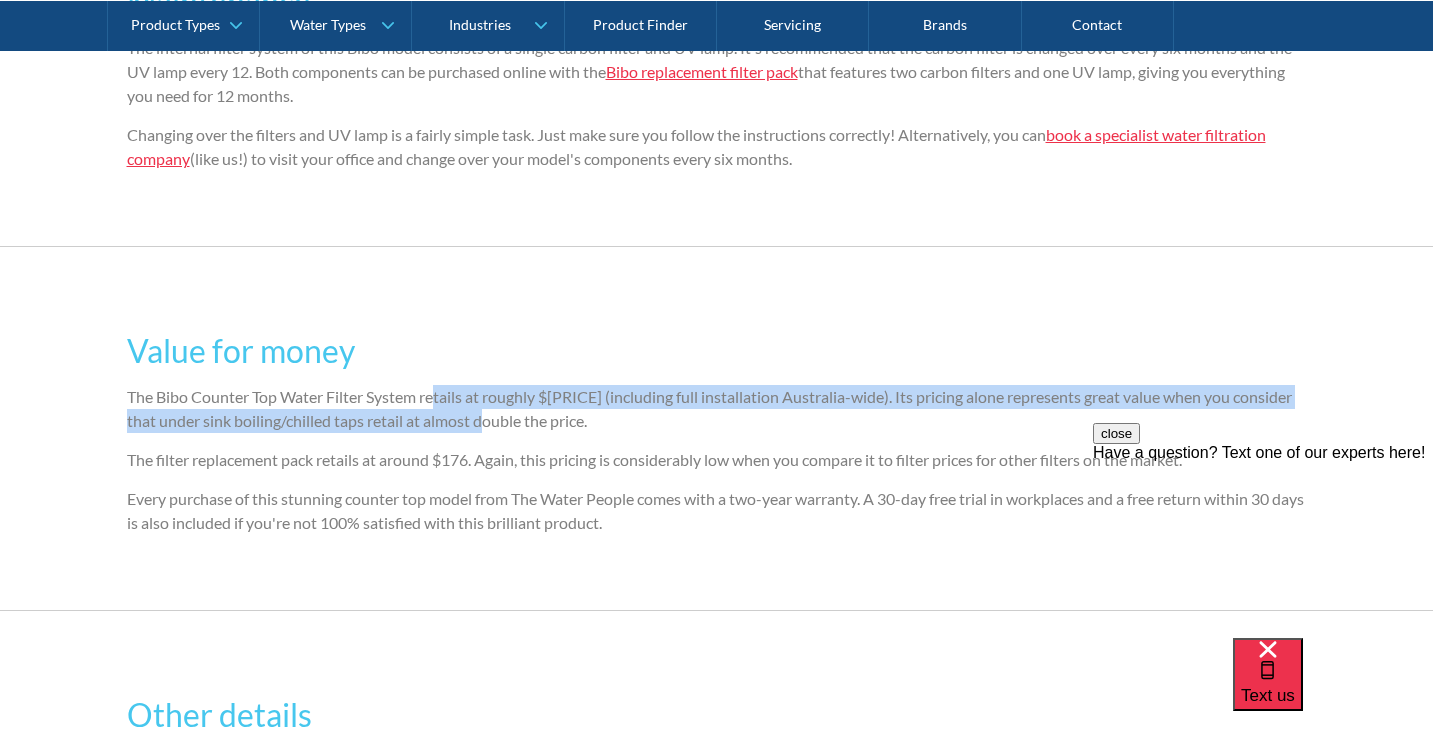 click on "The Bibo Counter Top Water Filter System retails at roughly $[PRICE] (including full installation Australia-wide). Its pricing alone represents great value when you consider that under sink boiling/chilled taps retail at almost double the price." at bounding box center (717, 409) 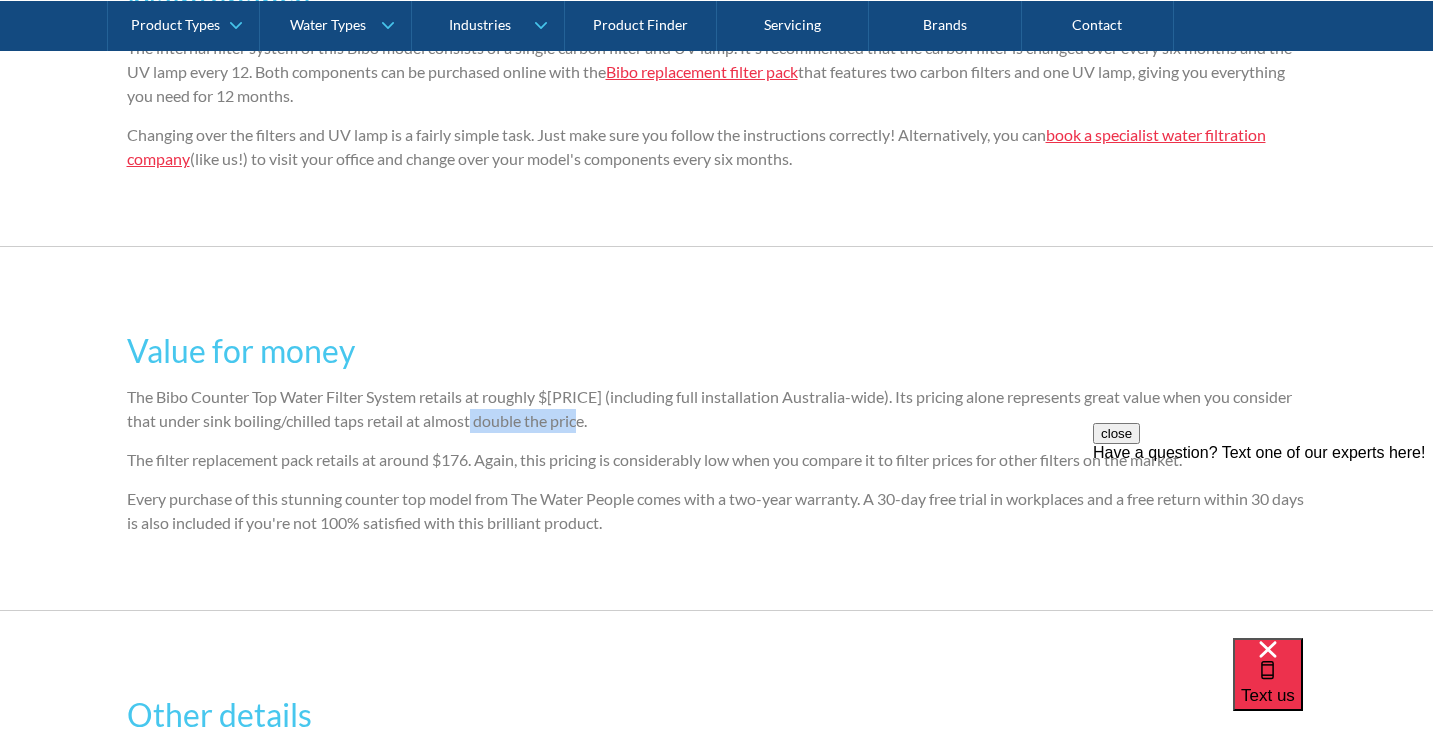 drag, startPoint x: 519, startPoint y: 431, endPoint x: 462, endPoint y: 393, distance: 68.50548 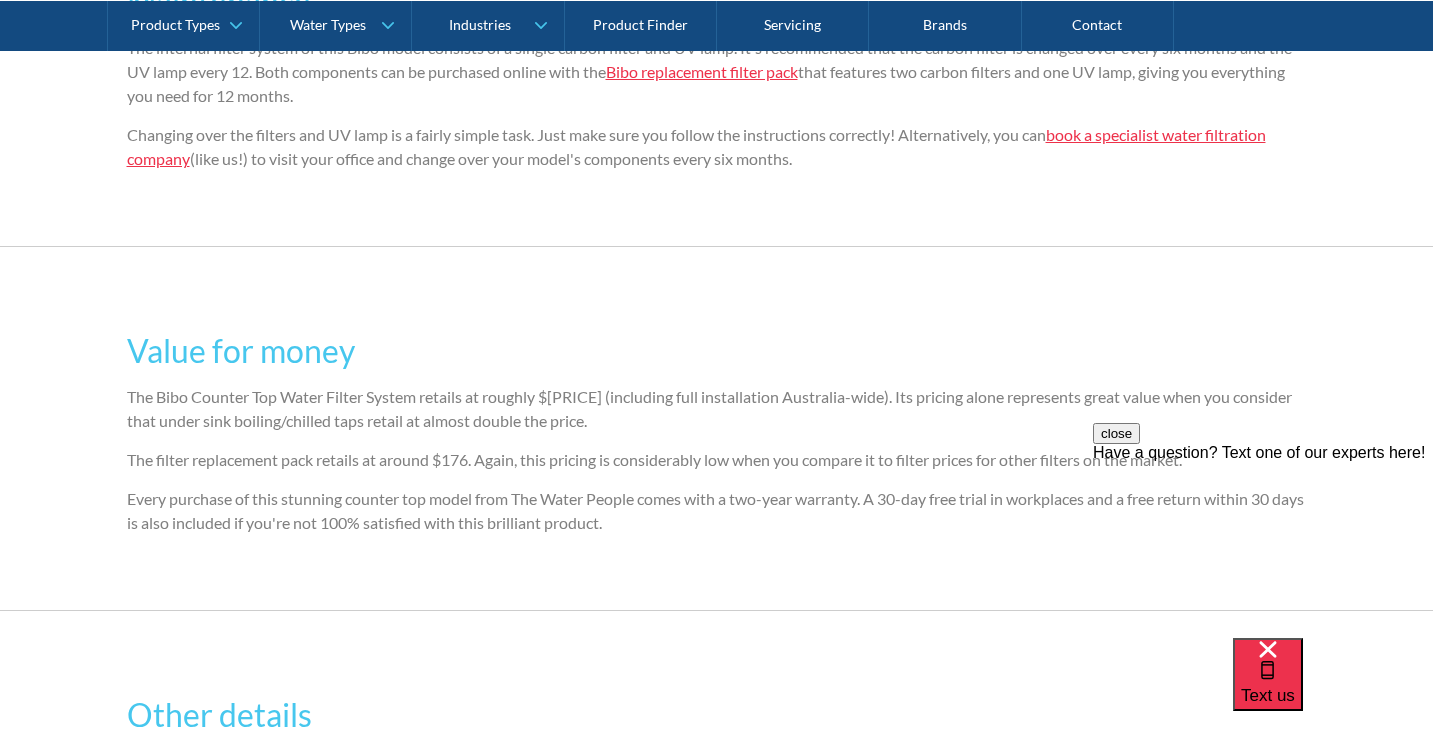 click on "The Bibo Counter Top Water Filter System retails at roughly $[PRICE] (including full installation Australia-wide). Its pricing alone represents great value when you consider that under sink boiling/chilled taps retail at almost double the price." at bounding box center (717, 409) 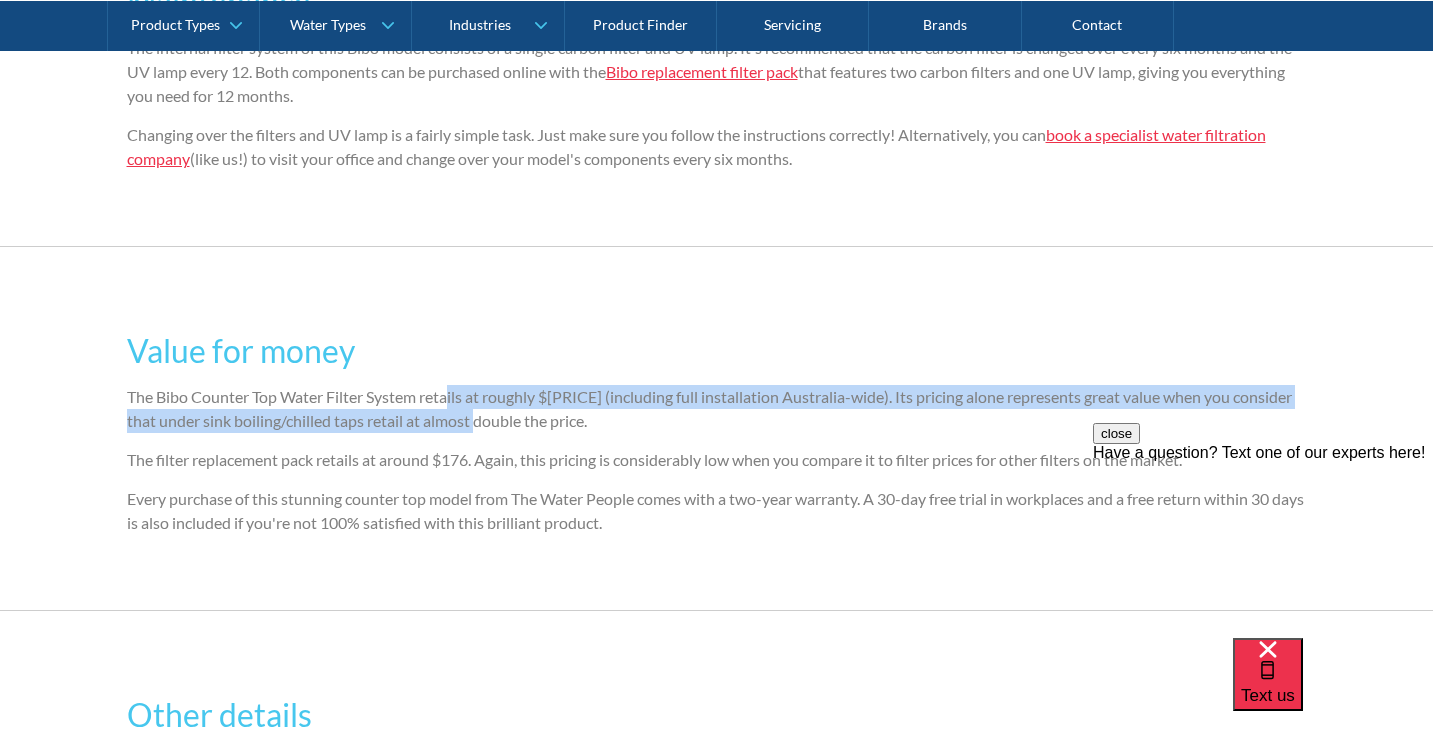 drag, startPoint x: 450, startPoint y: 389, endPoint x: 499, endPoint y: 426, distance: 61.400326 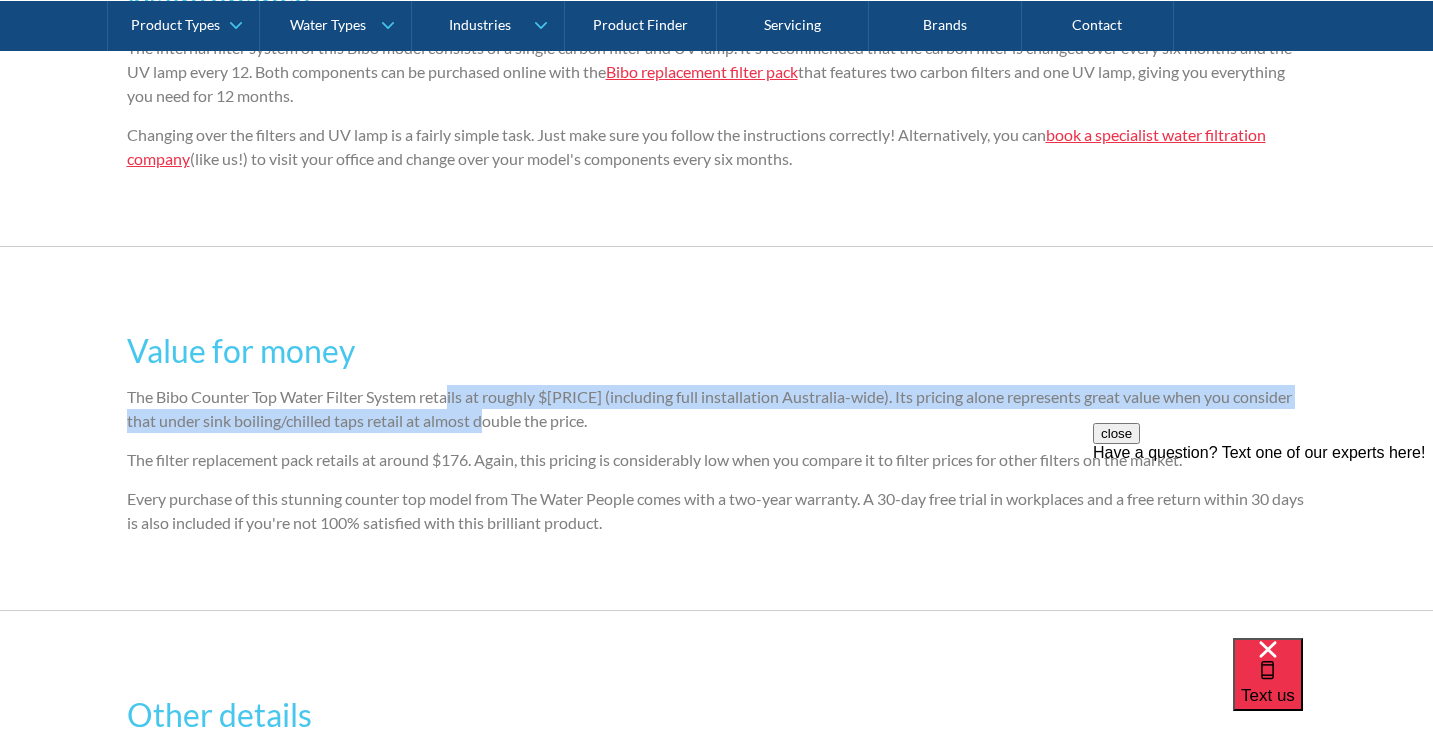 click on "The Bibo Counter Top Water Filter System retails at roughly $[PRICE] (including full installation Australia-wide). Its pricing alone represents great value when you consider that under sink boiling/chilled taps retail at almost double the price." at bounding box center (717, 409) 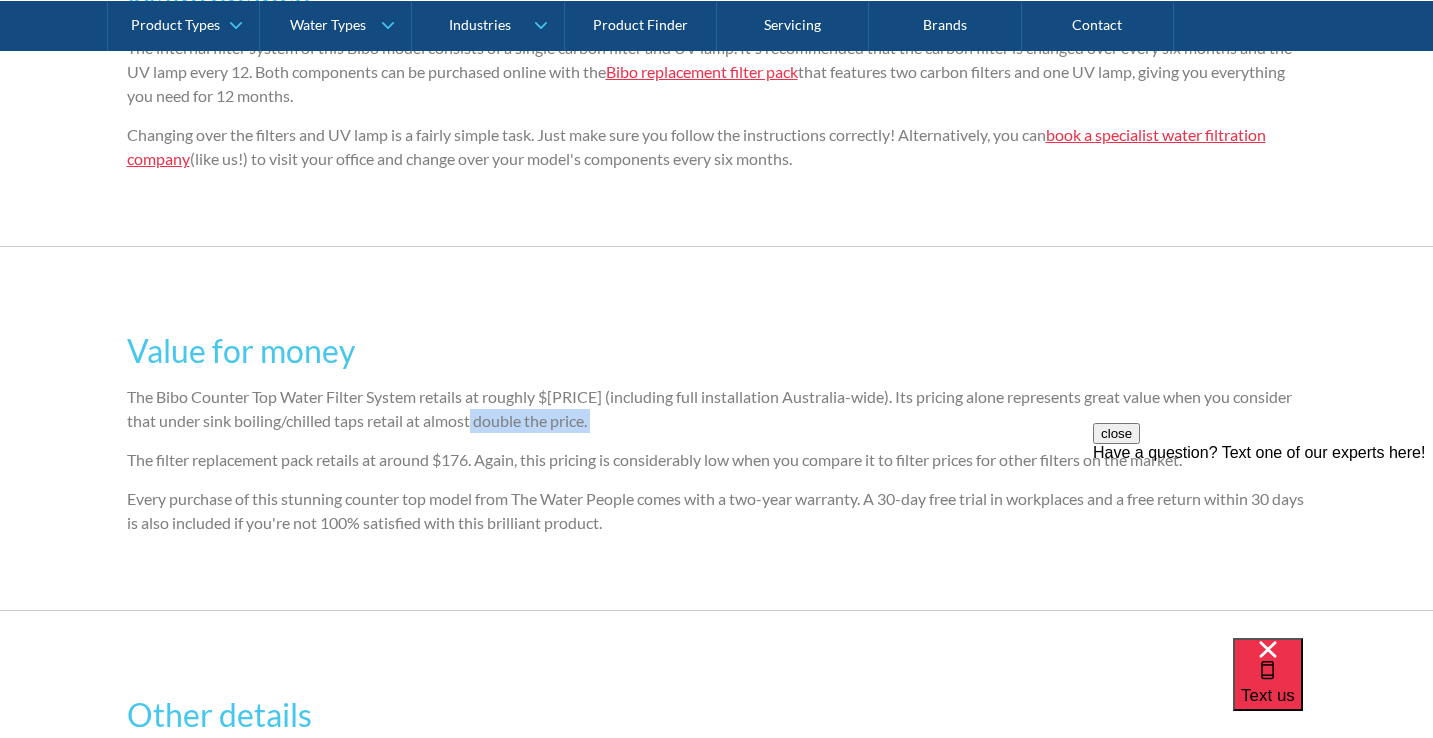 drag, startPoint x: 512, startPoint y: 434, endPoint x: 476, endPoint y: 407, distance: 45 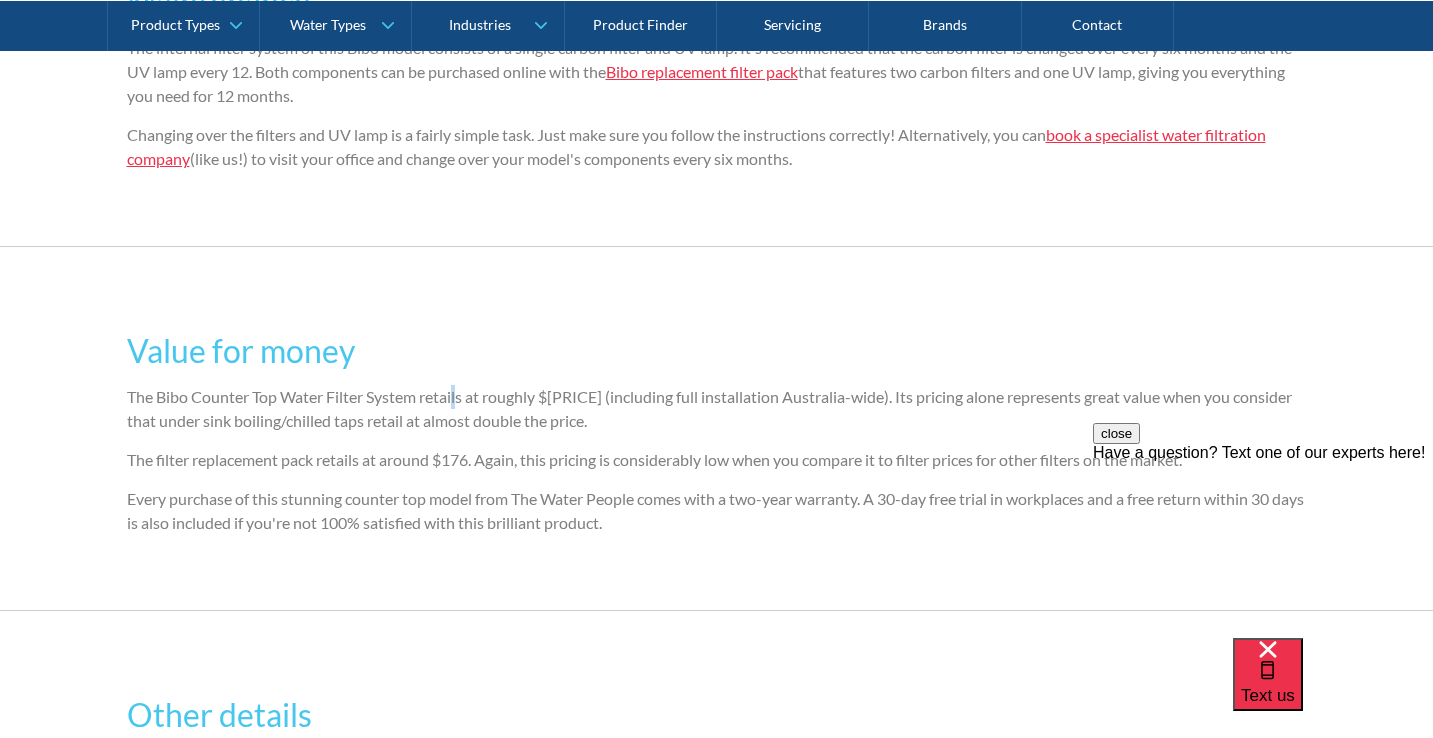 click on "The Bibo Counter Top Water Filter System retails at roughly $[PRICE] (including full installation Australia-wide). Its pricing alone represents great value when you consider that under sink boiling/chilled taps retail at almost double the price." at bounding box center (717, 409) 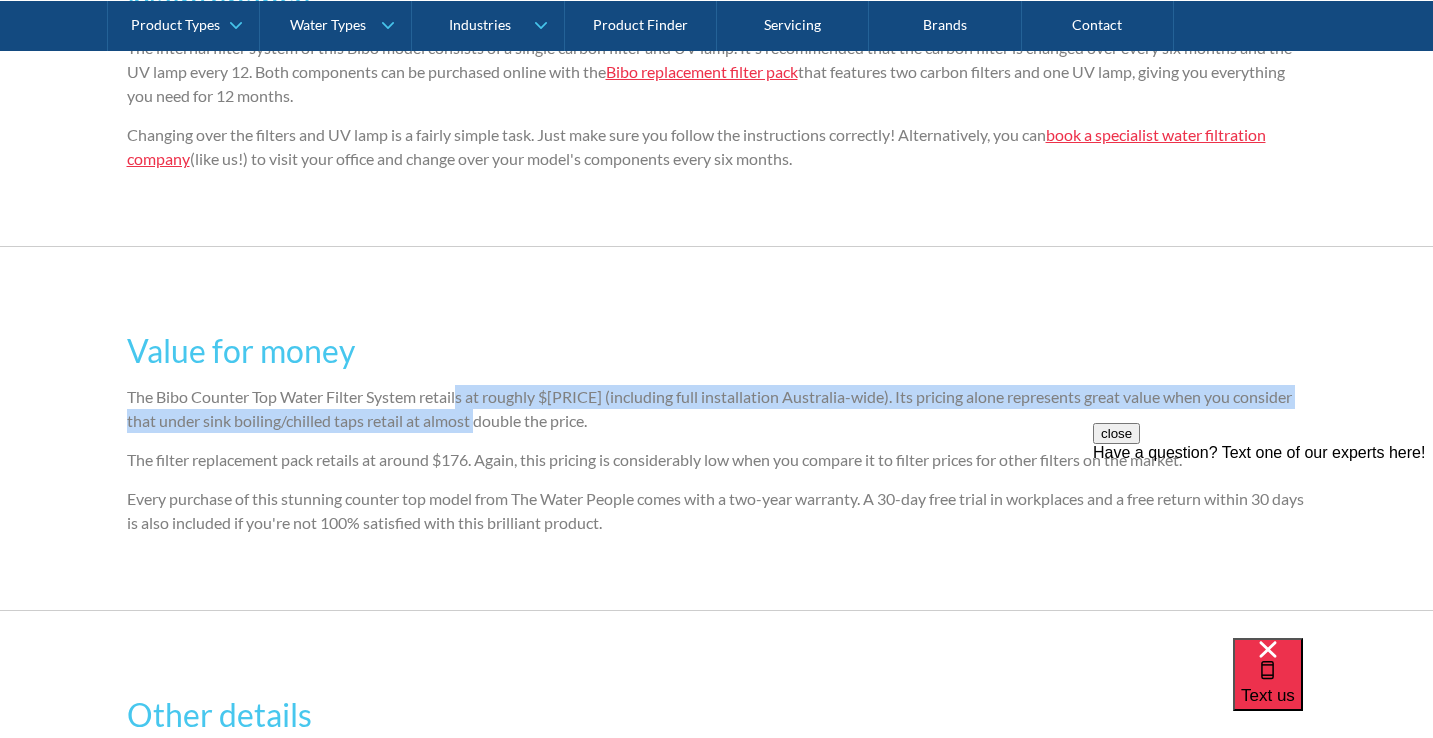 drag, startPoint x: 459, startPoint y: 397, endPoint x: 510, endPoint y: 423, distance: 57.245087 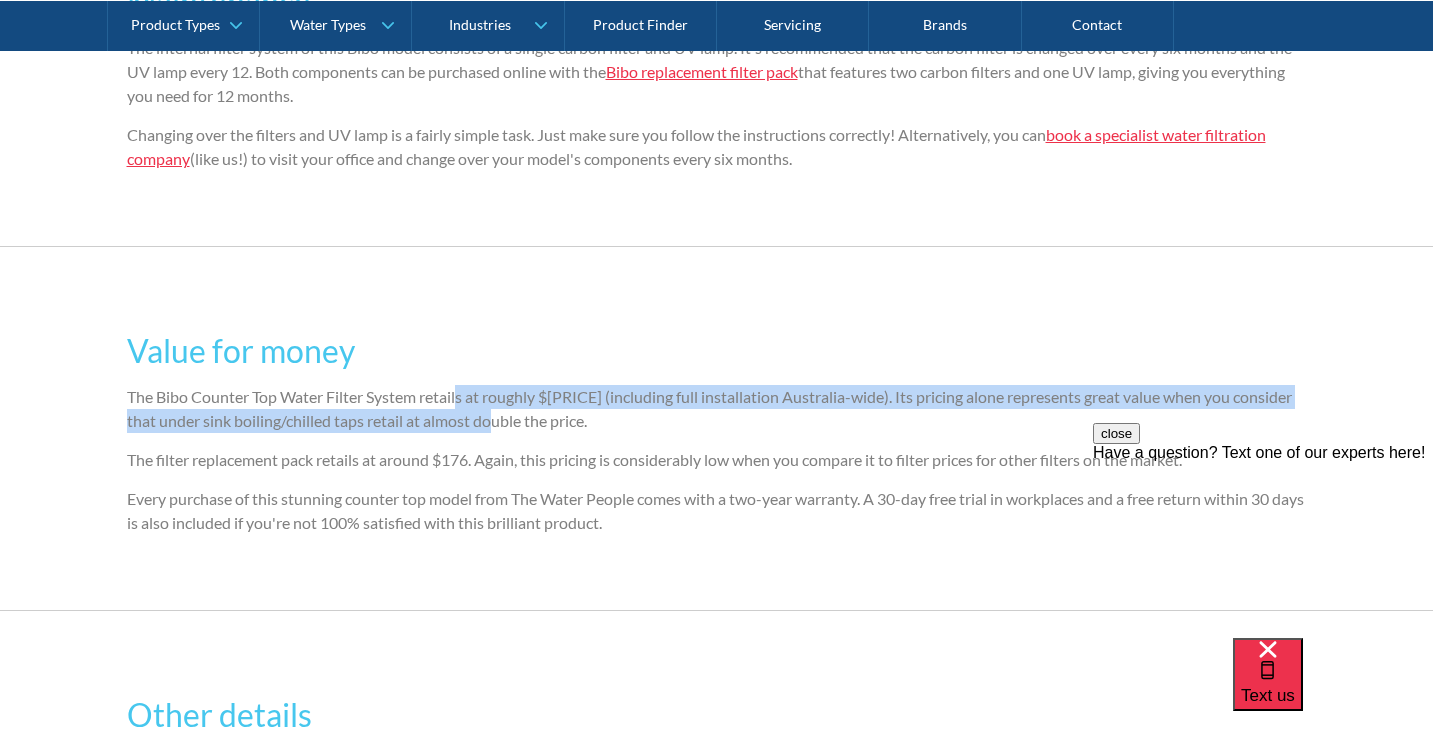 click on "The Bibo Counter Top Water Filter System retails at roughly $[PRICE] (including full installation Australia-wide). Its pricing alone represents great value when you consider that under sink boiling/chilled taps retail at almost double the price." at bounding box center (717, 409) 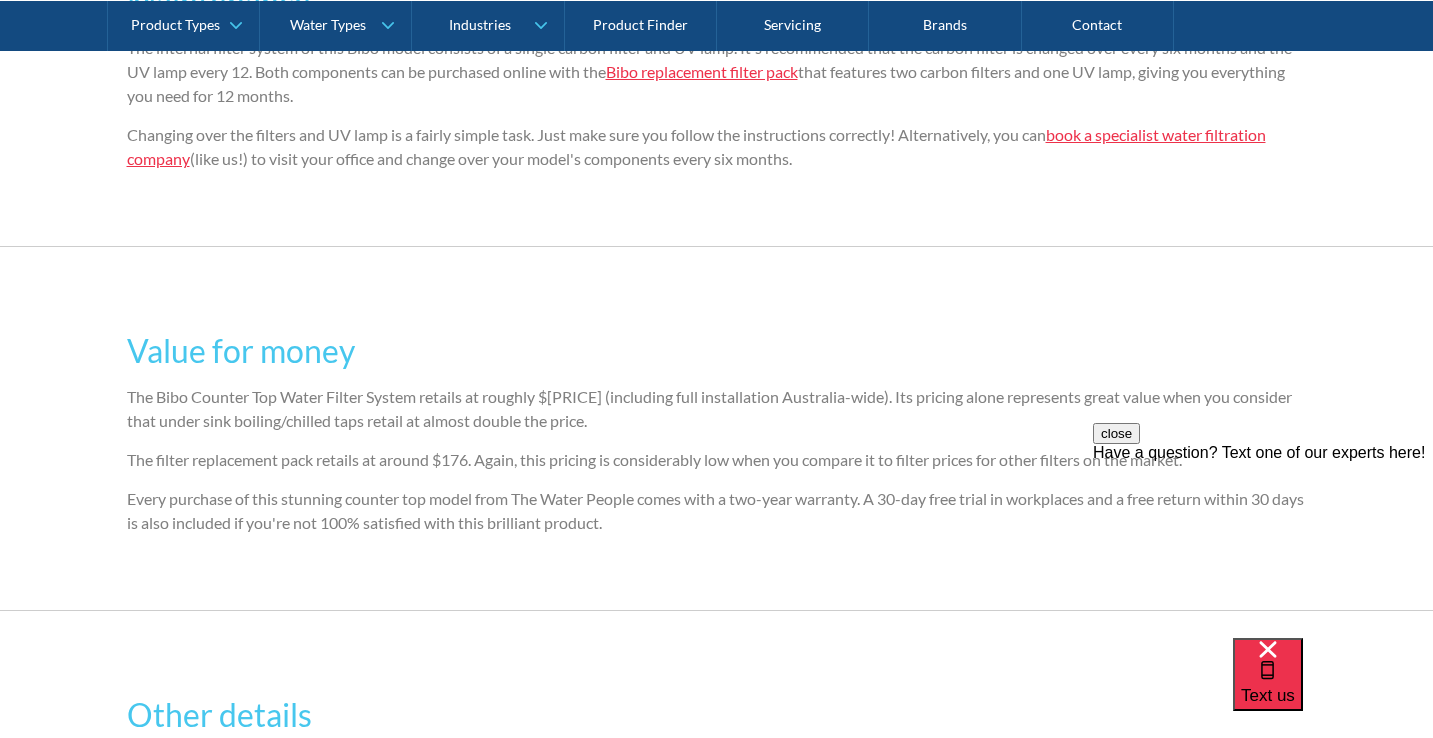 drag, startPoint x: 510, startPoint y: 423, endPoint x: 510, endPoint y: 395, distance: 28 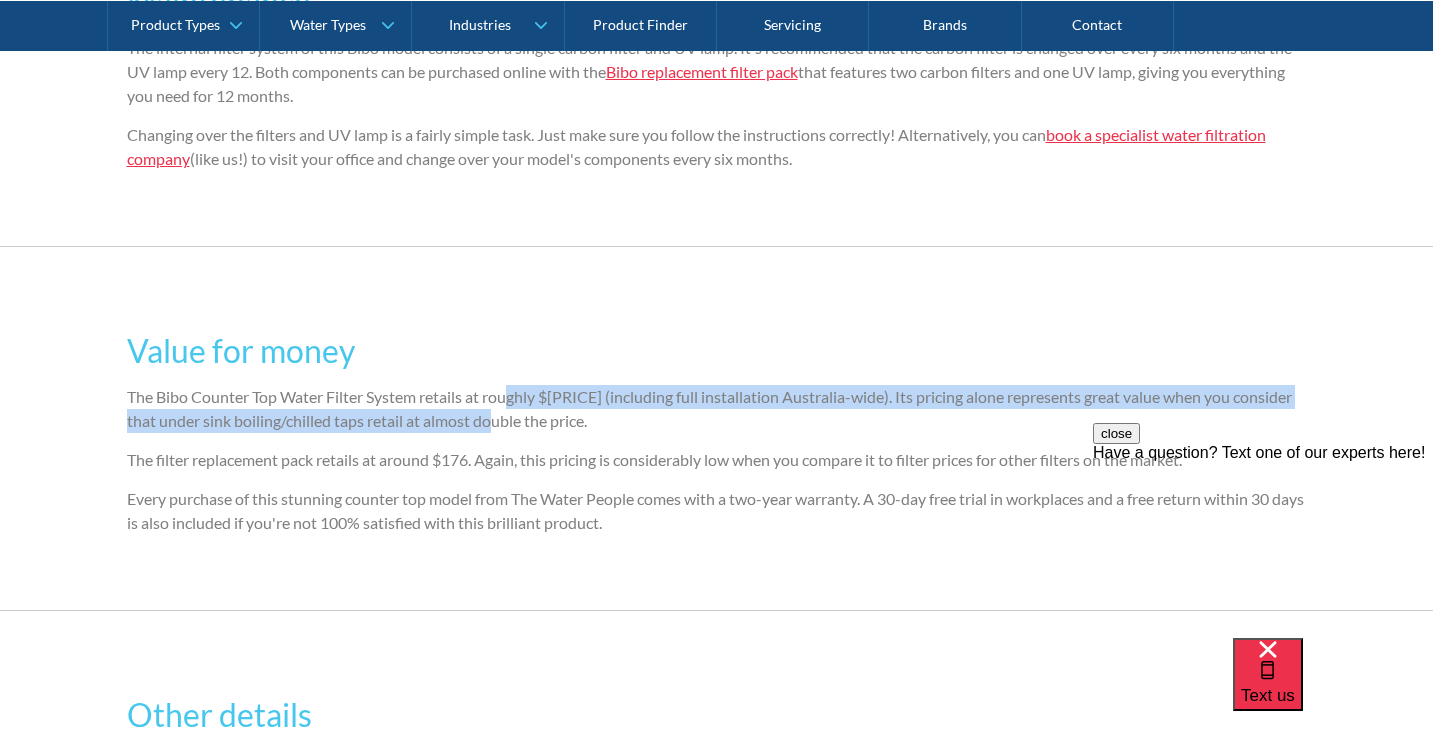 click on "The Bibo Counter Top Water Filter System retails at roughly $[PRICE] (including full installation Australia-wide). Its pricing alone represents great value when you consider that under sink boiling/chilled taps retail at almost double the price." at bounding box center (717, 409) 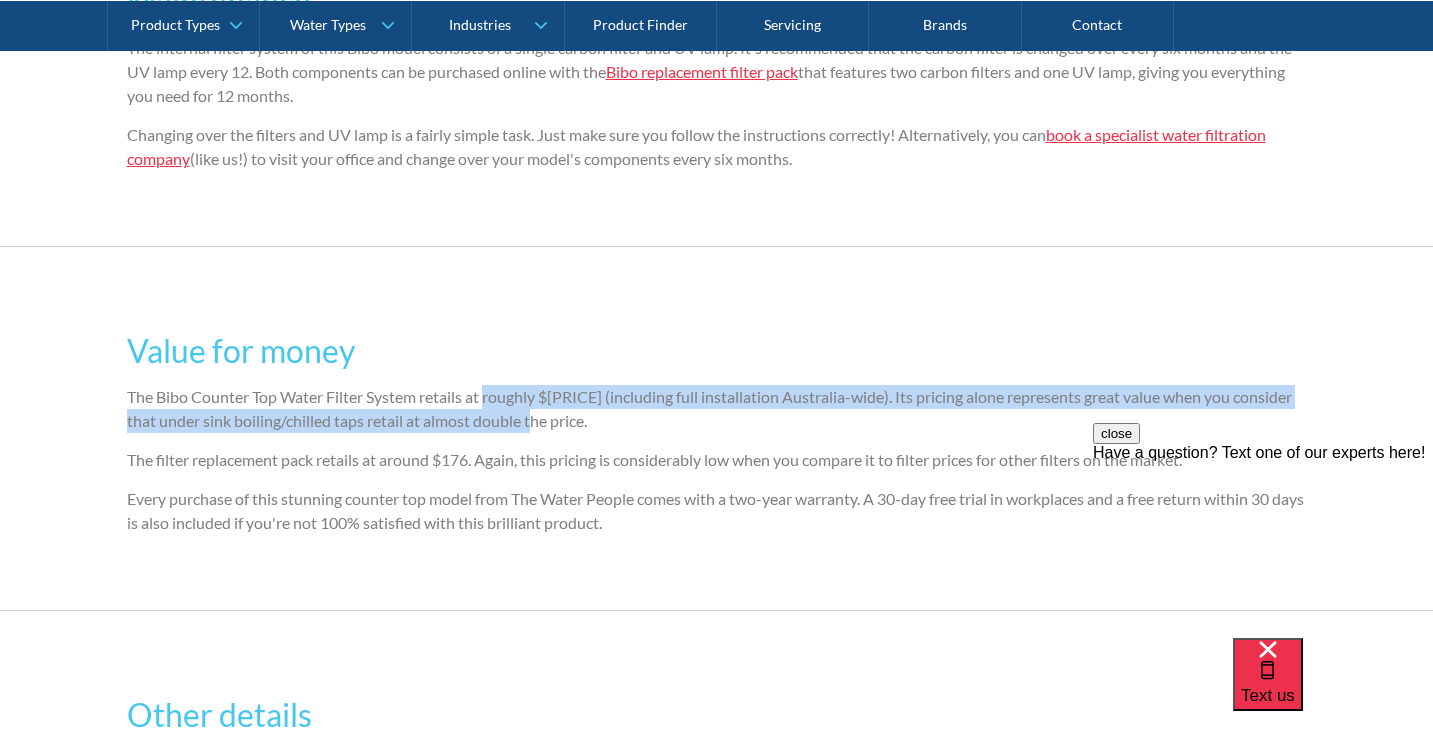 drag, startPoint x: 510, startPoint y: 390, endPoint x: 540, endPoint y: 432, distance: 51.613953 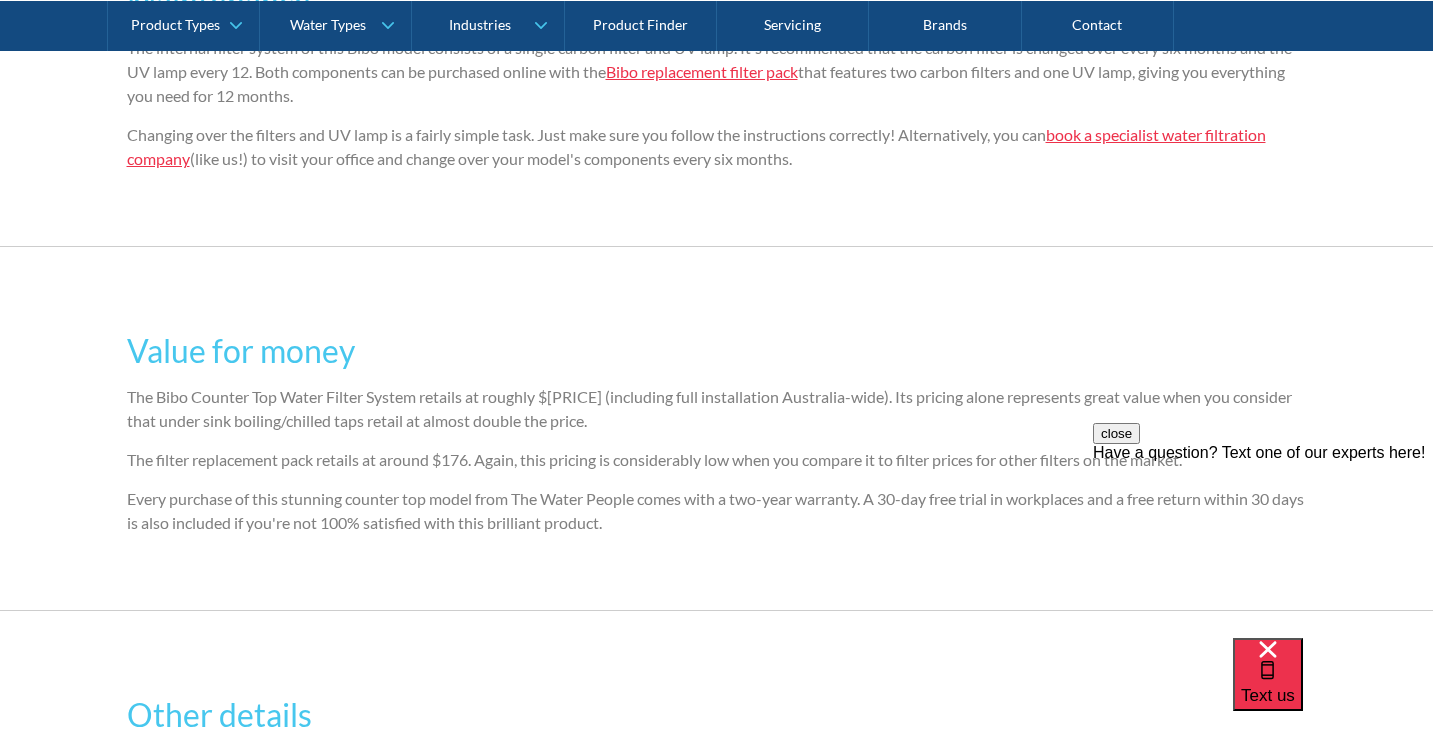 click on "Value for money The Bibo Counter Top Water Filter System retails at roughly $[PRICE] (including full installation Australia-wide). Its pricing alone represents great value when you consider that under sink boiling/chilled taps retail at almost double the price. The filter replacement pack retails at around $[PRICE]. Again, this pricing is considerably low when you compare it to filter prices for other filters on the market. Every purchase of this stunning counter top model from The Water People comes with a two-year warranty. A 30-day free trial in workplaces and a free return within 30 days is also included if you're not 100% satisfied with this brilliant product." at bounding box center (717, 428) 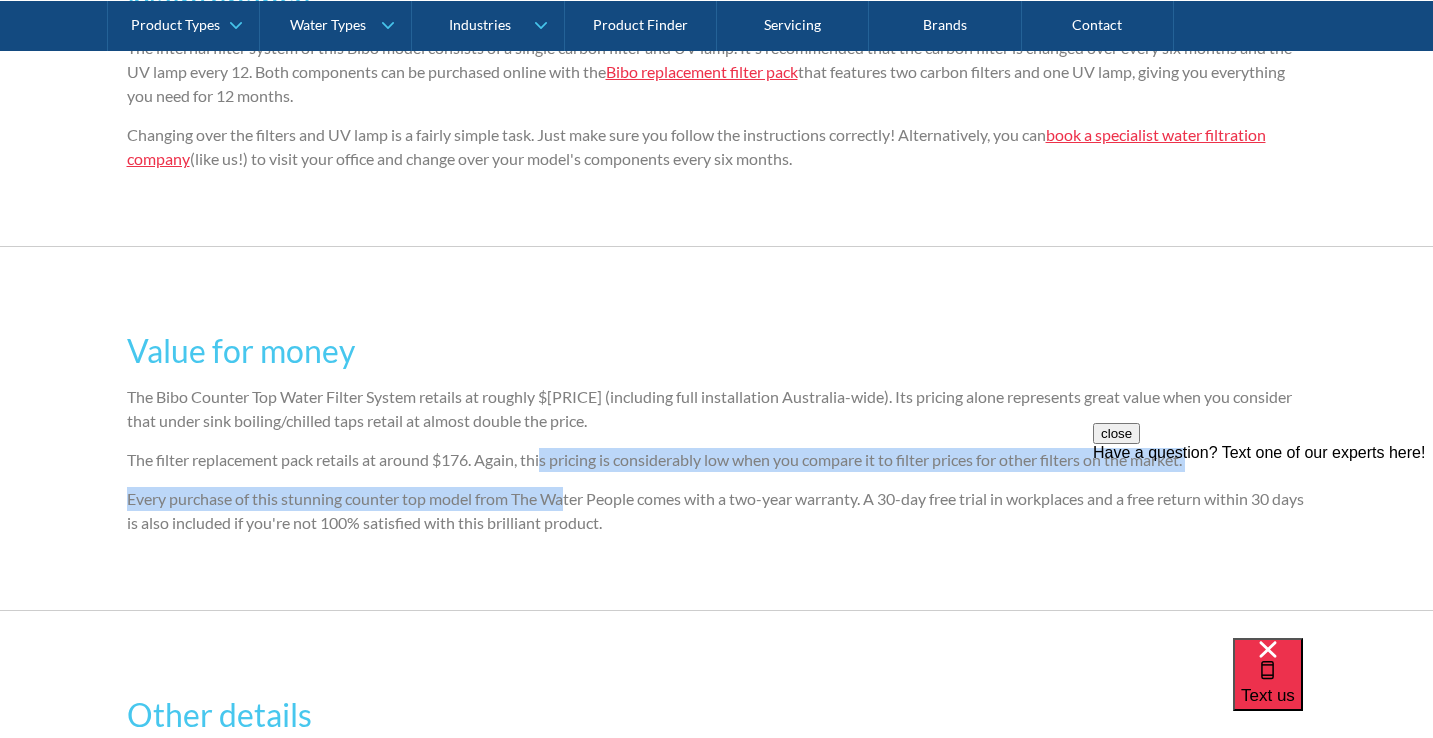 drag 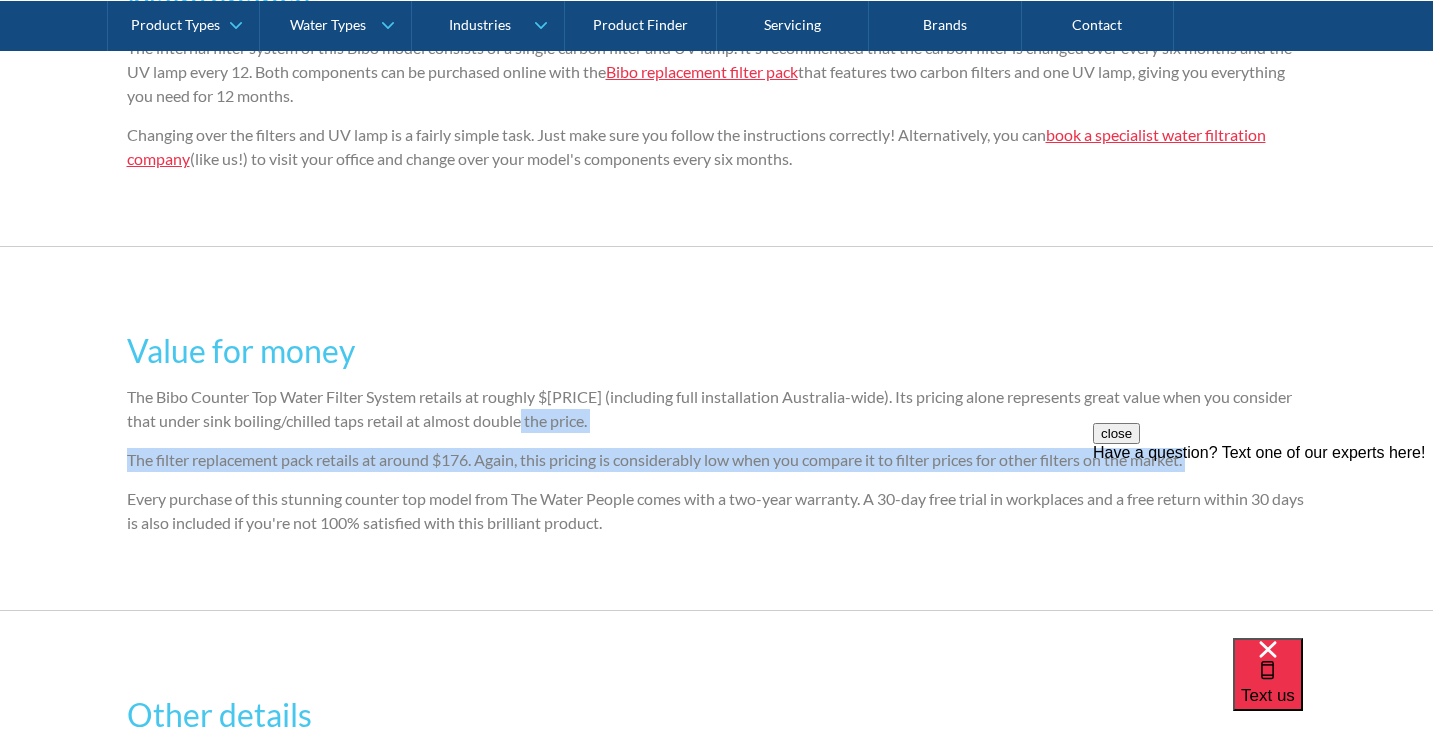 click on "Value for money The Bibo Counter Top Water Filter System retails at roughly $[PRICE] (including full installation Australia-wide). Its pricing alone represents great value when you consider that under sink boiling/chilled taps retail at almost double the price. The filter replacement pack retails at around $[PRICE]. Again, this pricing is considerably low when you compare it to filter prices for other filters on the market. Every purchase of this stunning counter top model from The Water People comes with a two-year warranty. A 30-day free trial in workplaces and a free return within 30 days is also included if you're not 100% satisfied with this brilliant product." at bounding box center (717, 428) 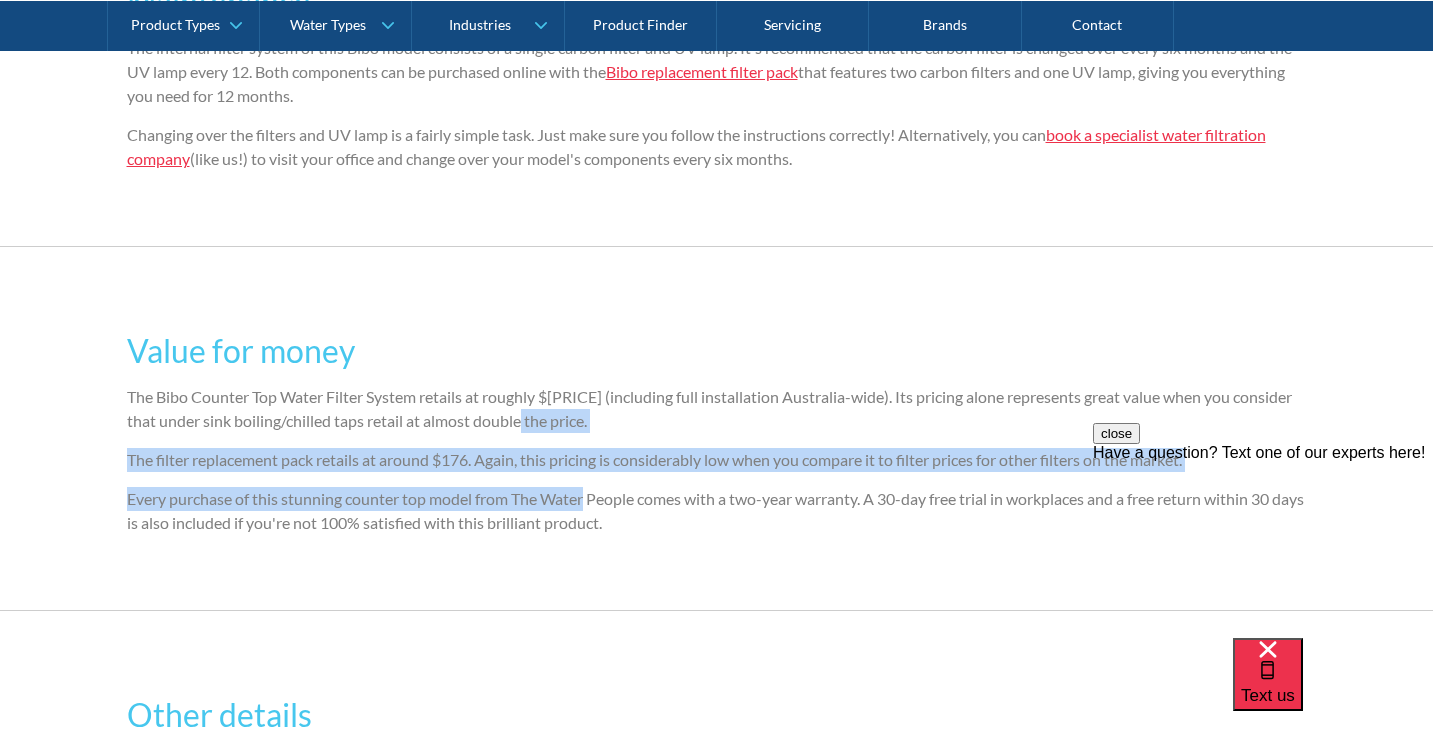 click on "Every purchase of this stunning counter top model from The Water People comes with a two-year warranty. A 30-day free trial in workplaces and a free return within 30 days is also included if you're not 100% satisfied with this brilliant product." at bounding box center [717, 511] 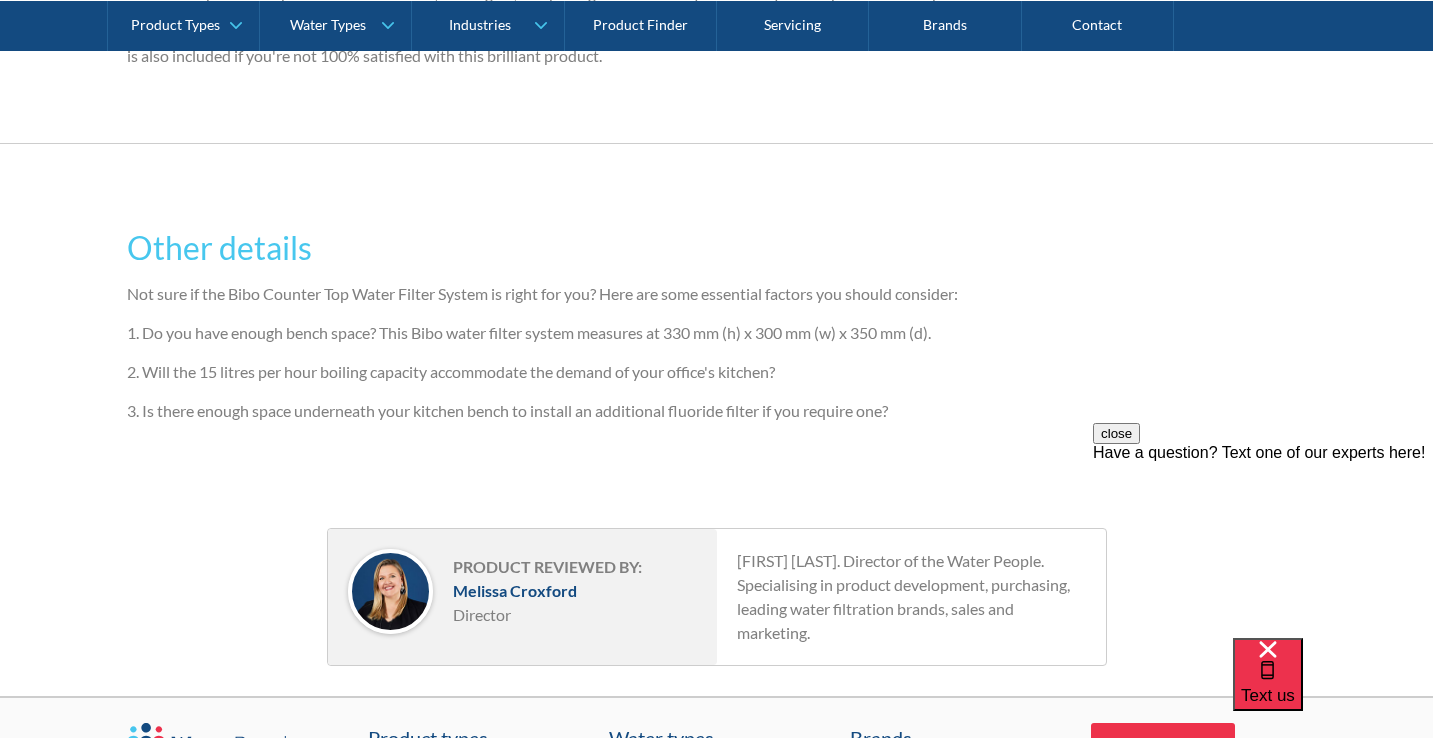 scroll, scrollTop: 4554, scrollLeft: 0, axis: vertical 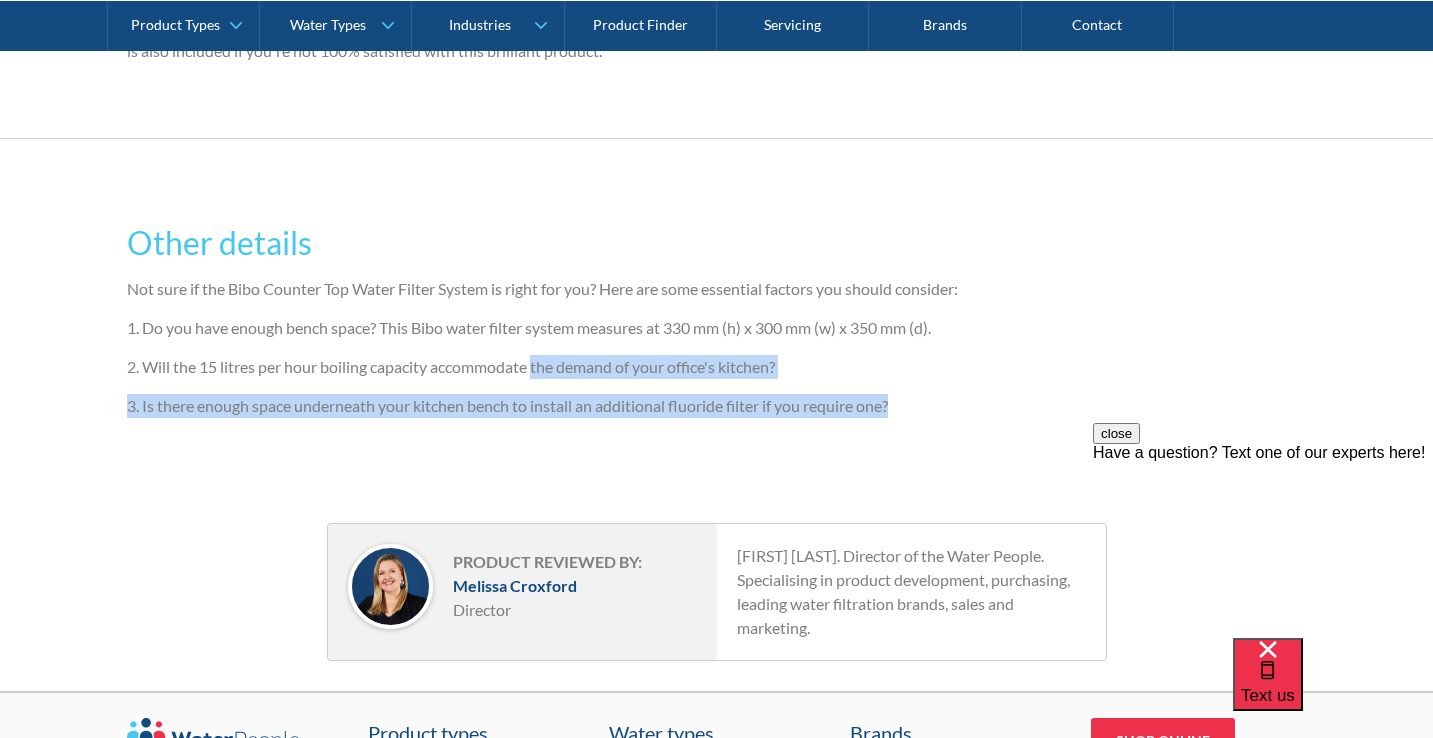 click on "Other details Not sure if the Bibo Counter Top Water Filter System is right for you? Here are some essential factors you should consider: 1. Do you have enough bench space? This Bibo water filter system measures at 330 mm (h) x 300 mm (w) x 350 mm (d). 2. Will the 15 litres per hour boiling capacity accommodate the demand of your office's kitchen? 3. Is there enough space underneath your kitchen bench to install an additional fluoride filter if you require one?" at bounding box center (717, 316) 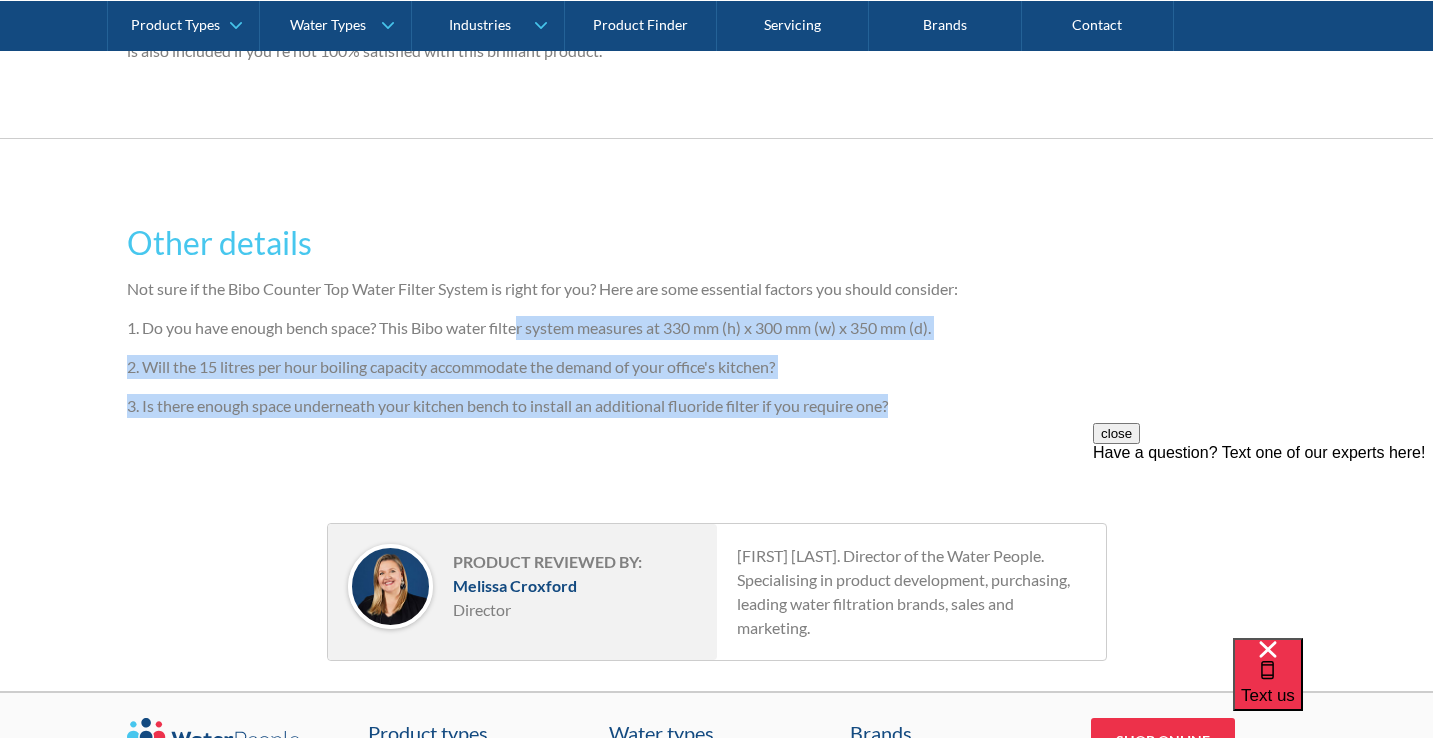 click on "1. Do you have enough bench space? This Bibo water filter system measures at 330 mm (h) x 300 mm (w) x 350 mm (d)." at bounding box center (717, 328) 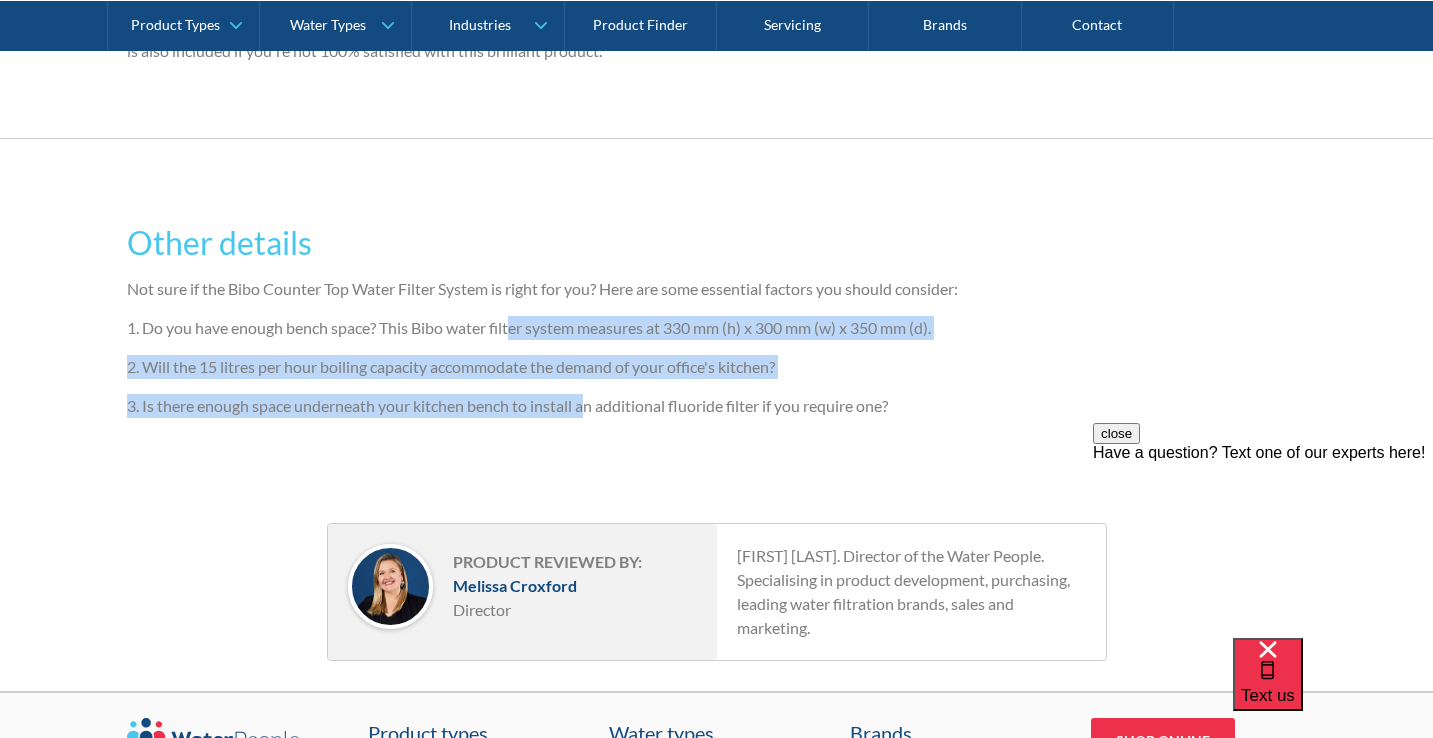 click on "Other details Not sure if the Bibo Counter Top Water Filter System is right for you? Here are some essential factors you should consider: 1. Do you have enough bench space? This Bibo water filter system measures at 330 mm (h) x 300 mm (w) x 350 mm (d). 2. Will the 15 litres per hour boiling capacity accommodate the demand of your office's kitchen? 3. Is there enough space underneath your kitchen bench to install an additional fluoride filter if you require one?" at bounding box center (717, 316) 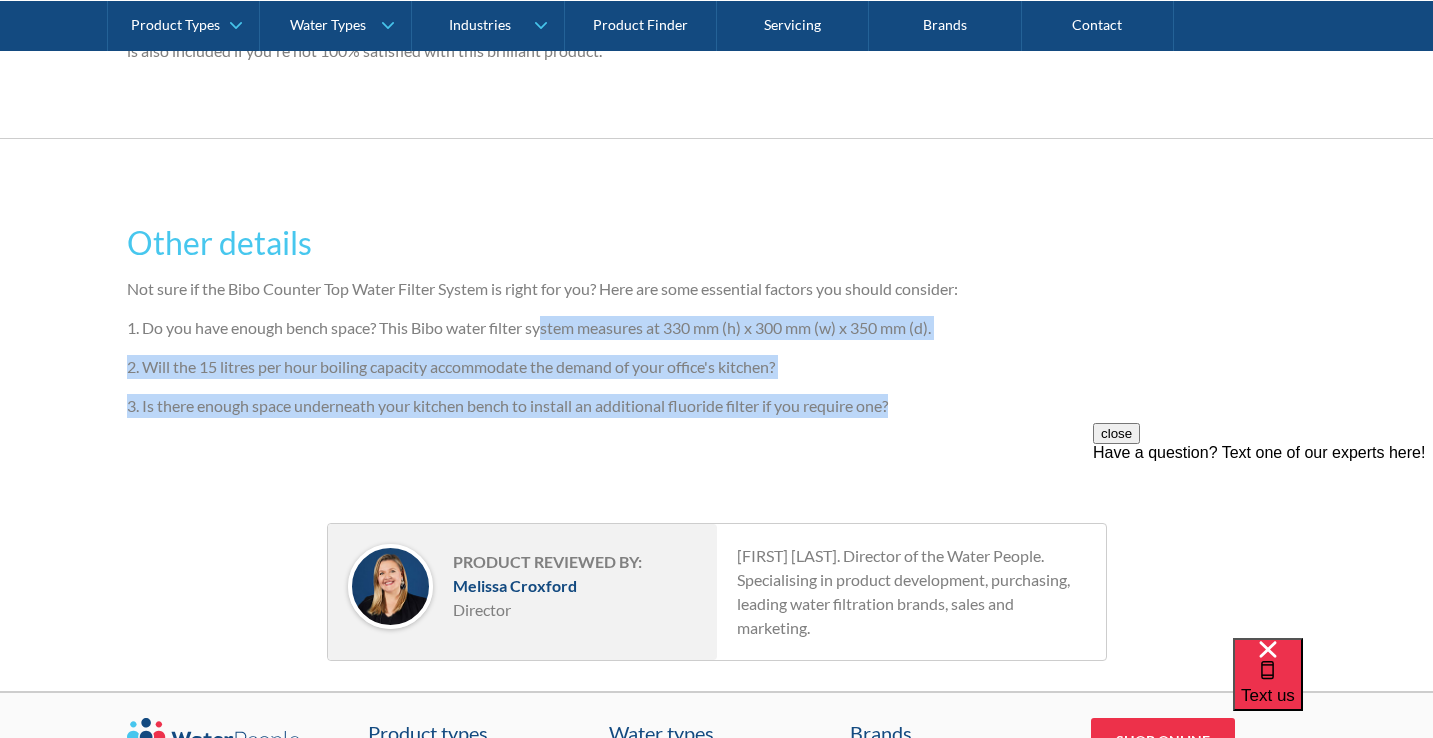 click on "Other details Not sure if the Bibo Counter Top Water Filter System is right for you? Here are some essential factors you should consider: 1. Do you have enough bench space? This Bibo water filter system measures at 330 mm (h) x 300 mm (w) x 350 mm (d). 2. Will the 15 litres per hour boiling capacity accommodate the demand of your office's kitchen? 3. Is there enough space underneath your kitchen bench to install an additional fluoride filter if you require one?" at bounding box center [717, 316] 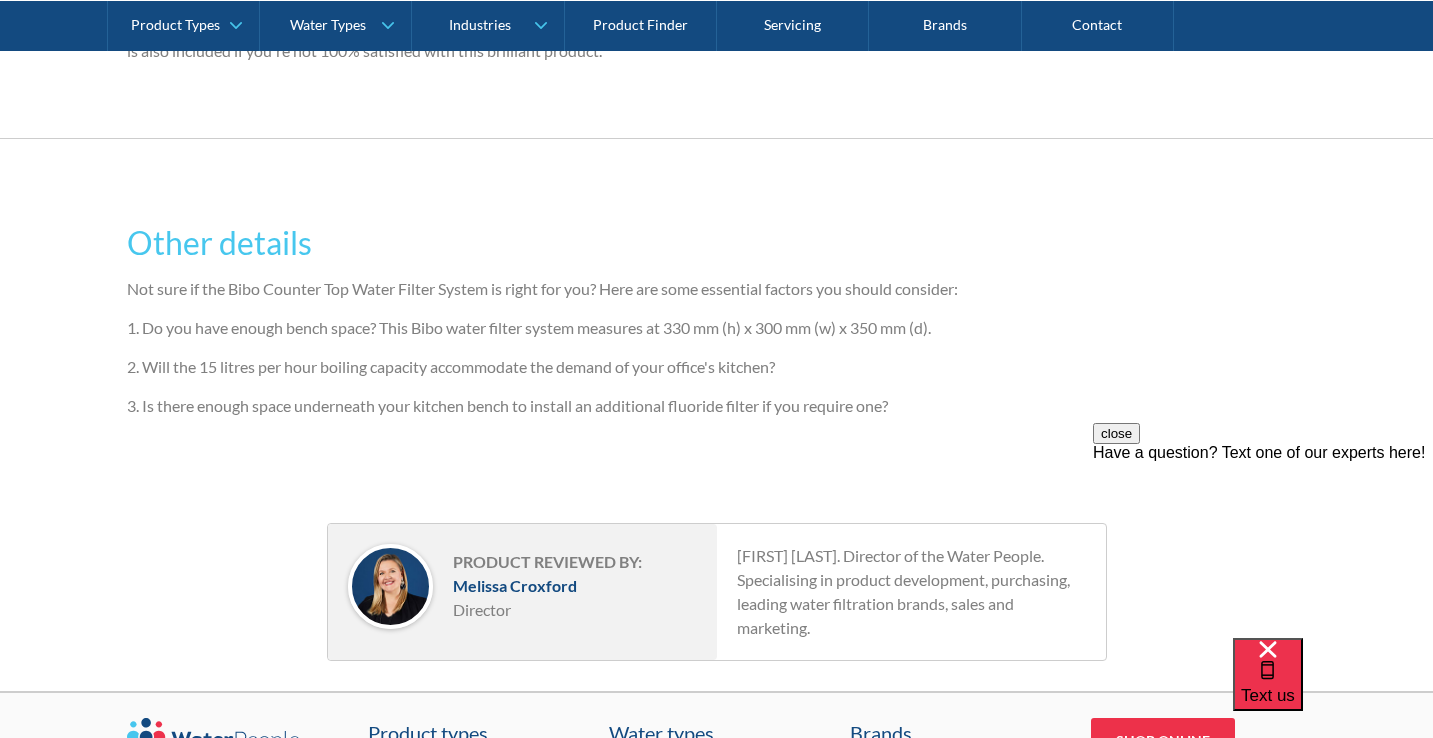 click on "Other details Not sure if the Bibo Counter Top Water Filter System is right for you? Here are some essential factors you should consider: 1. Do you have enough bench space? This Bibo water filter system measures at 330 mm (h) x 300 mm (w) x 350 mm (d). 2. Will the 15 litres per hour boiling capacity accommodate the demand of your office's kitchen? 3. Is there enough space underneath your kitchen bench to install an additional fluoride filter if you require one?" at bounding box center (717, 316) 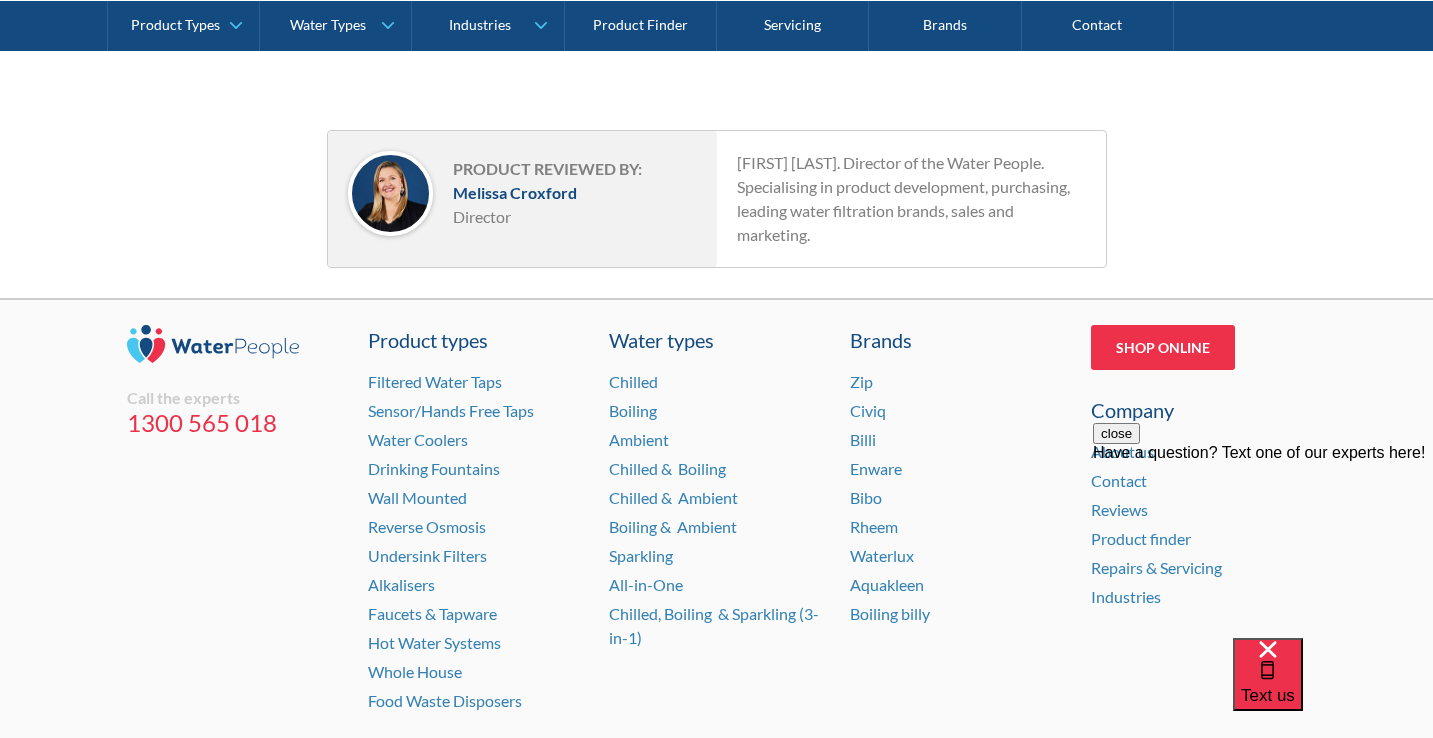 scroll, scrollTop: 4978, scrollLeft: 0, axis: vertical 